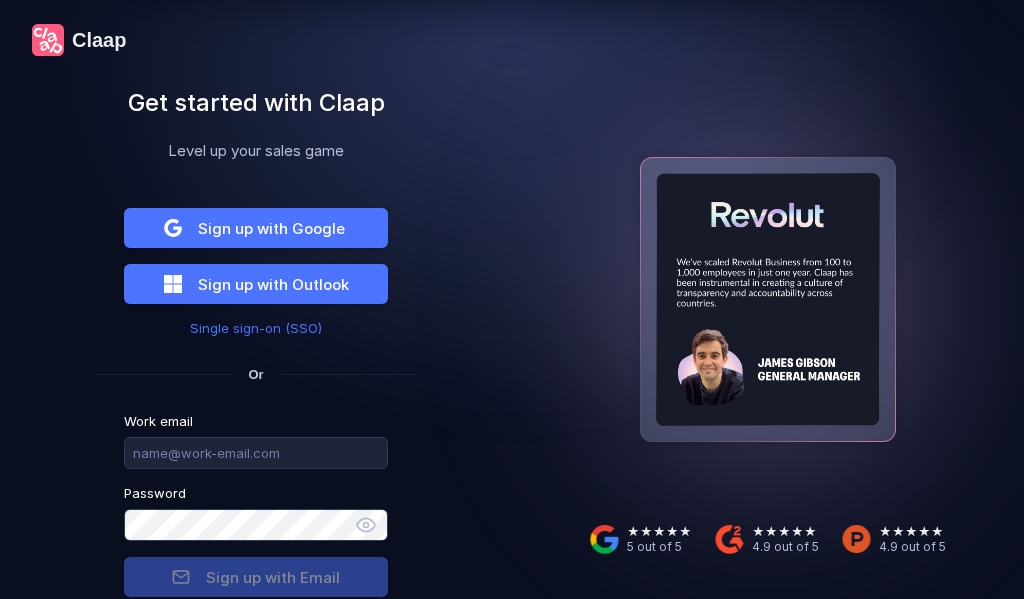 scroll, scrollTop: 0, scrollLeft: 0, axis: both 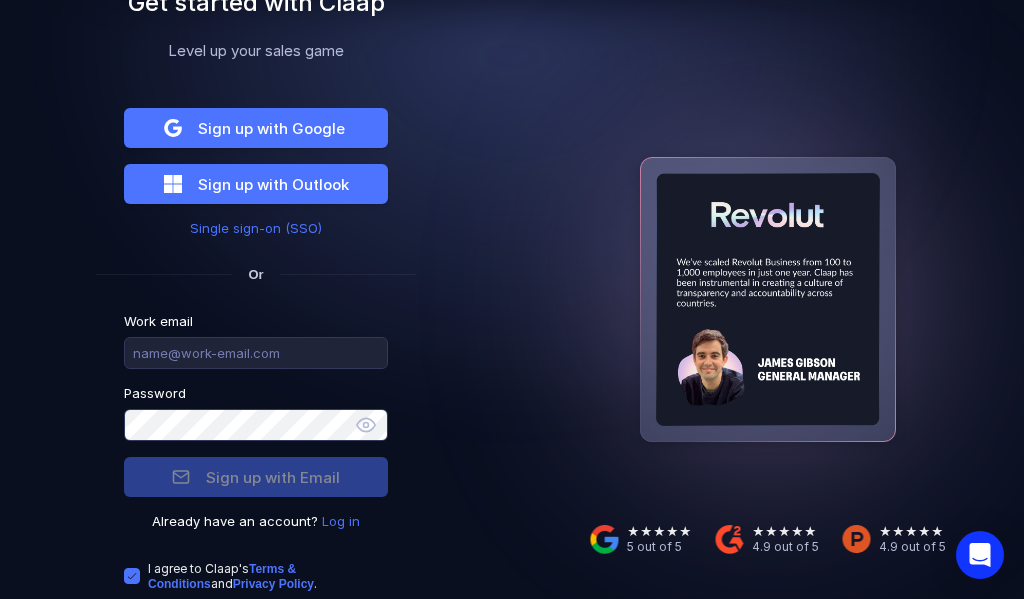click on "Log in" at bounding box center [341, 521] 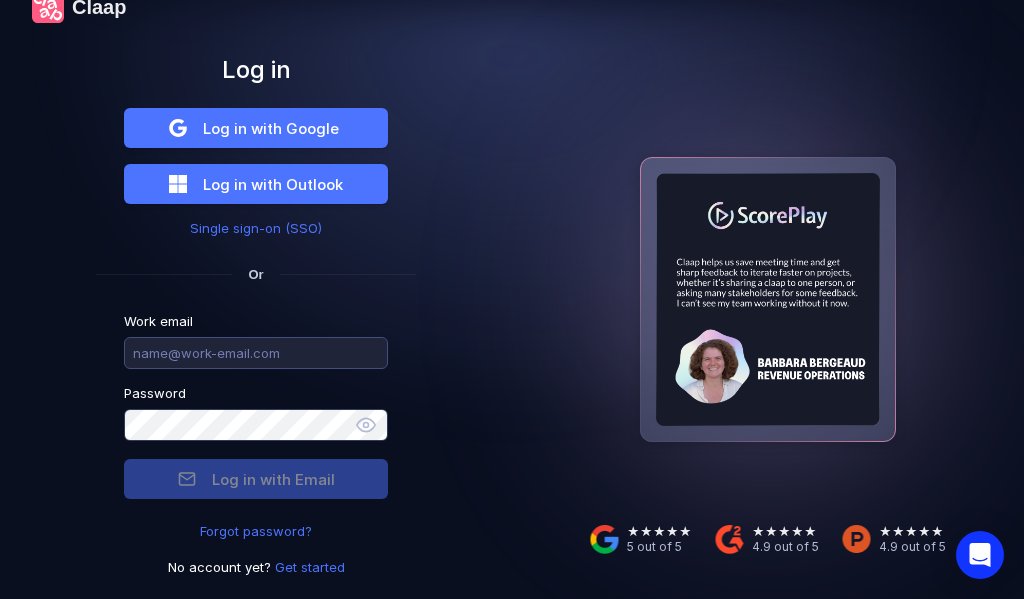 click at bounding box center (256, 353) 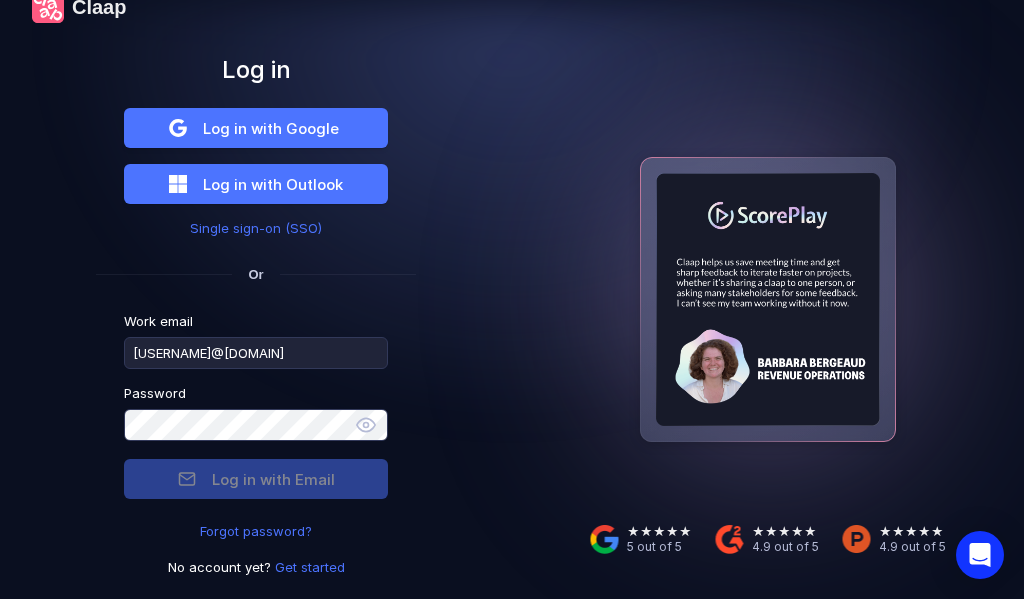 type on "[USERNAME]@[DOMAIN]" 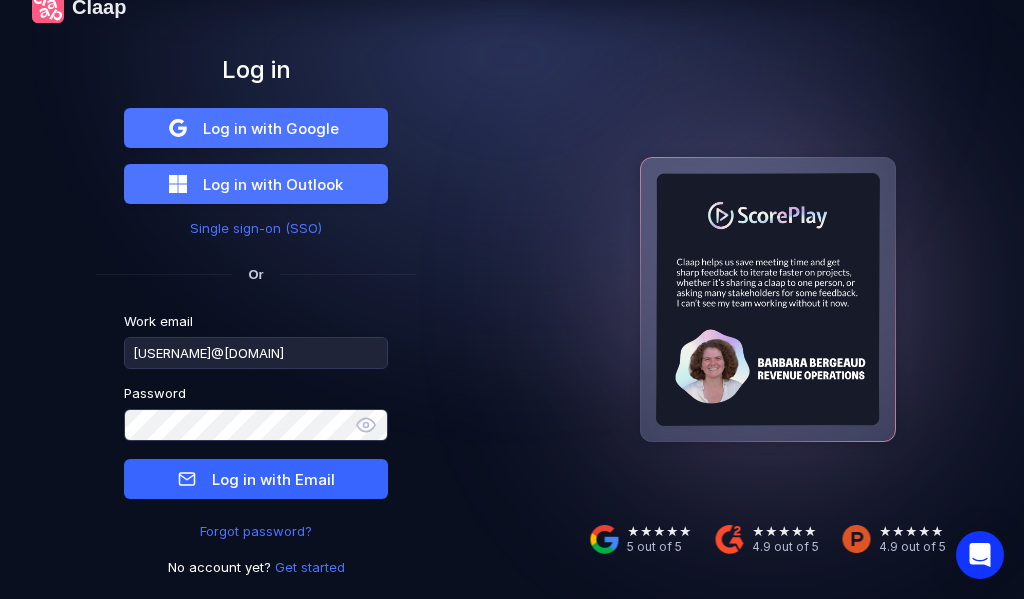 click on "Log in with Email" at bounding box center (273, 479) 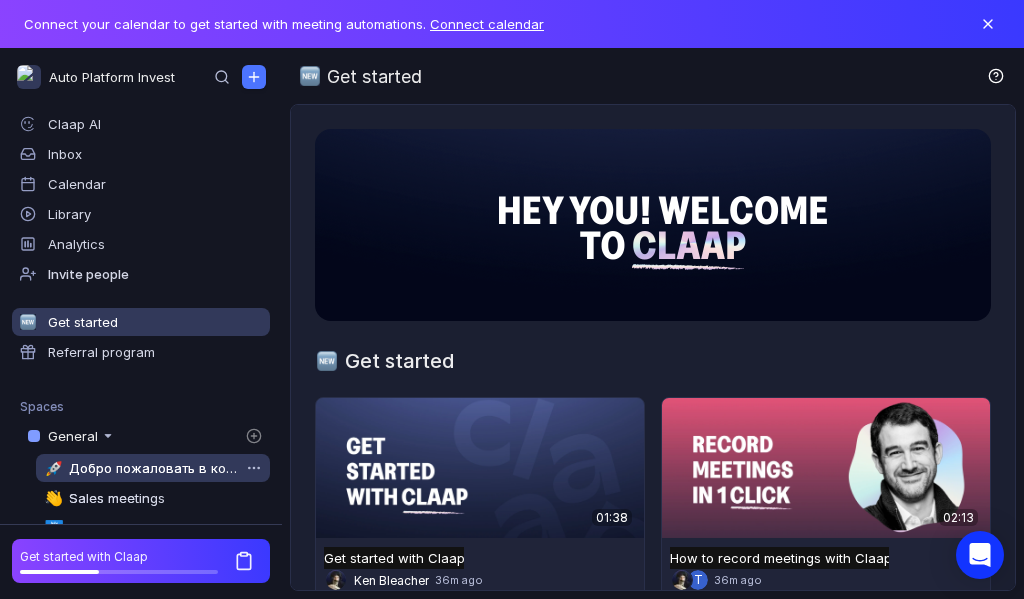 click on "Добро пожаловать в команду" at bounding box center (154, 468) 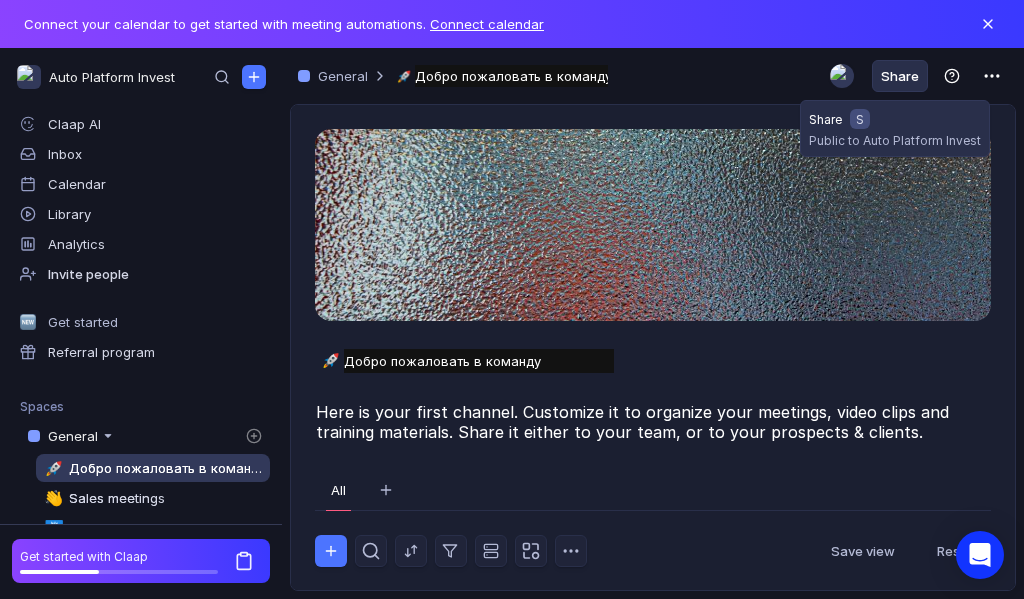 click on "Share" at bounding box center (900, 76) 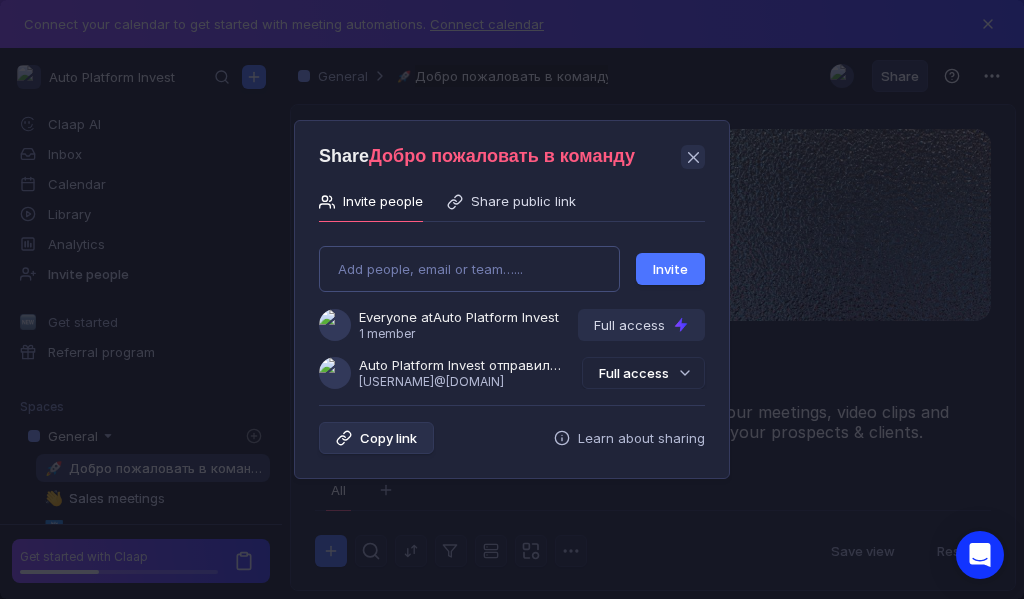 click on "Add people, email or team…... Invite Everyone at  Auto Platform Invest 1 member Full access Auto Platform Invest   отправили Вам приглашение [USERNAME]@[EMAIL] Full access" at bounding box center (512, 309) 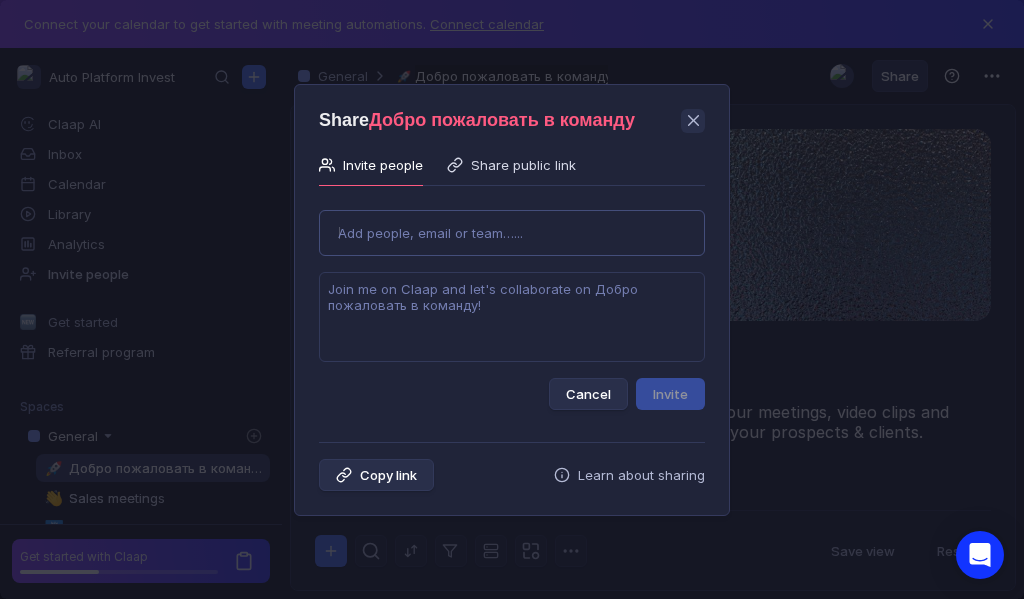 type on "[EMAIL]" 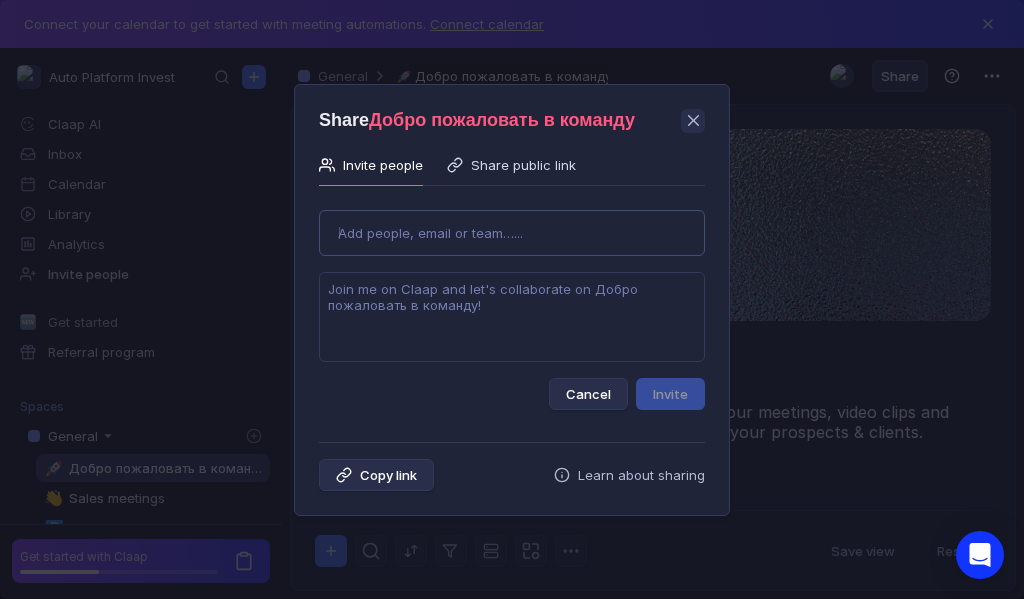 type 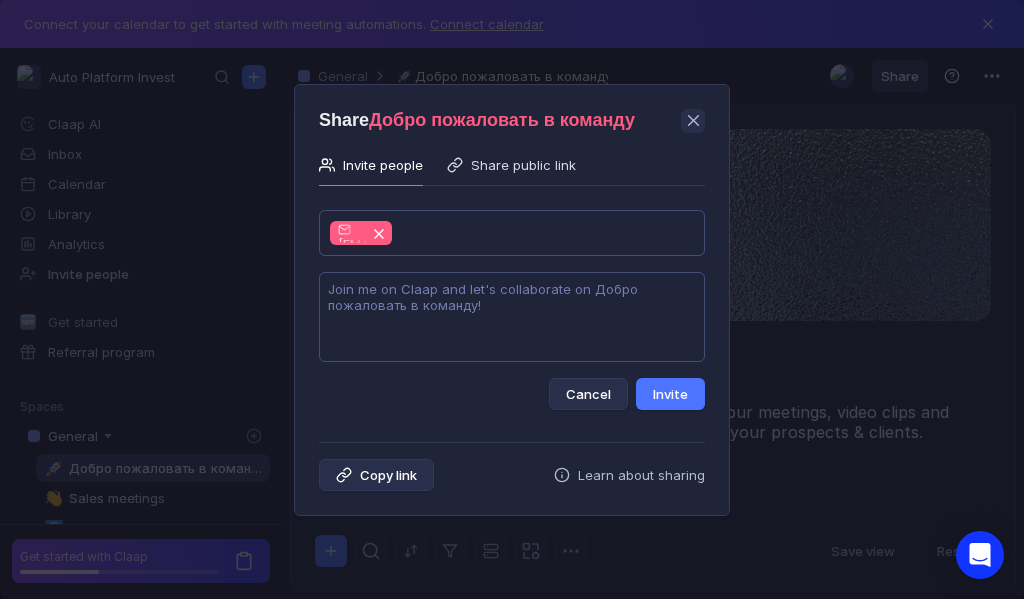click at bounding box center [512, 317] 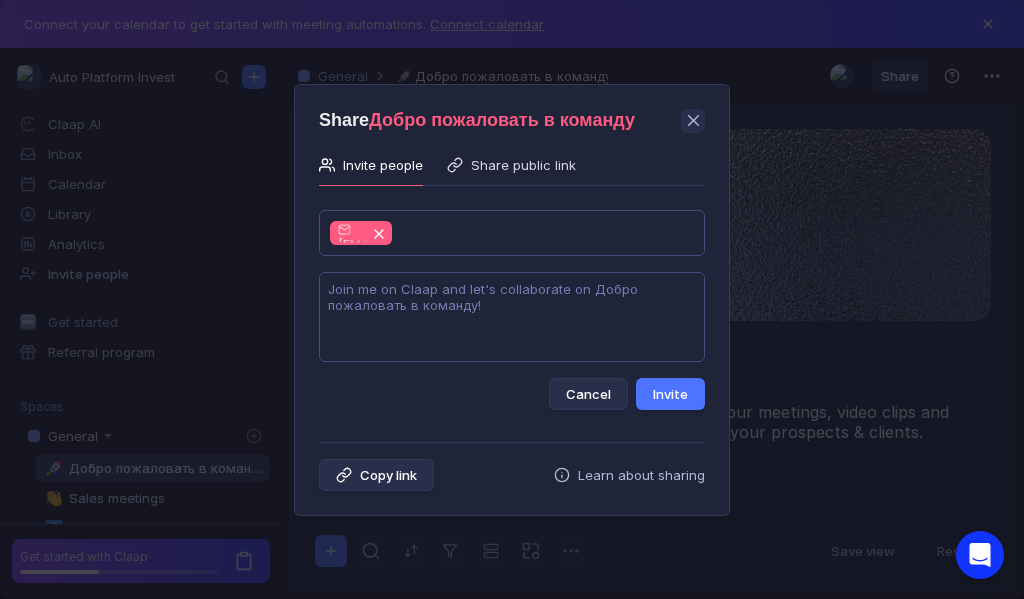 click at bounding box center (512, 317) 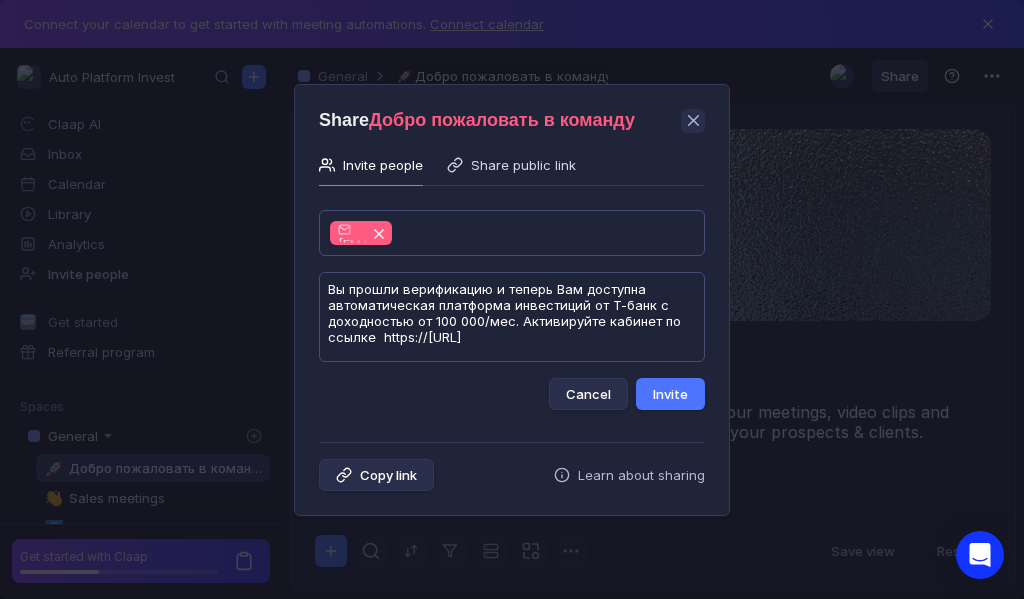 scroll, scrollTop: 1, scrollLeft: 0, axis: vertical 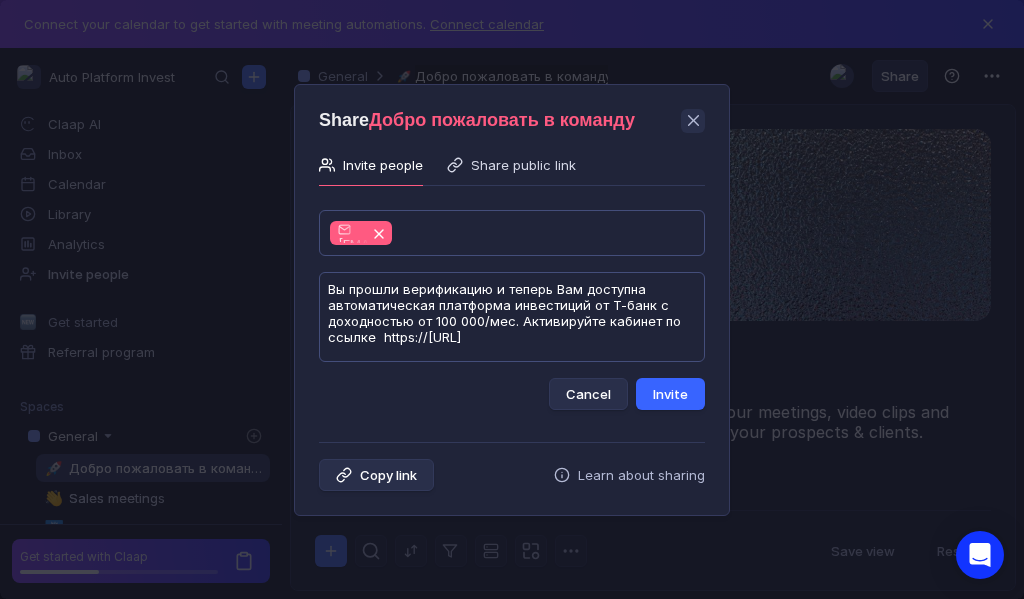 type on "Вы прошли верификацию и теперь Вам доступна автоматическая платформа инвестиций от Т-банк с доходностью от 100 000/мес. Активируйте кабинет по ссылке  https://[URL]" 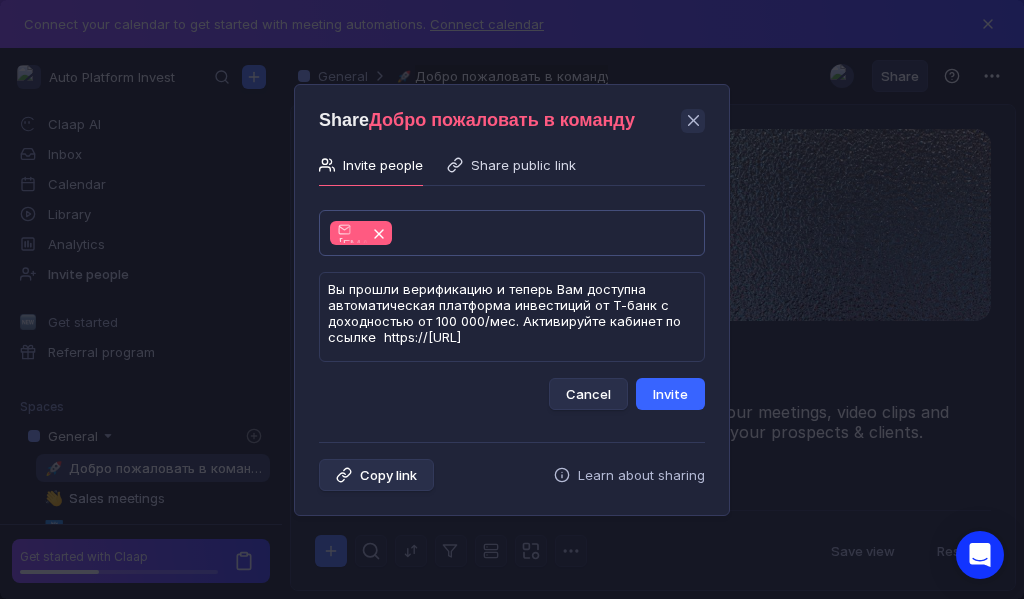 click on "Invite" at bounding box center [670, 394] 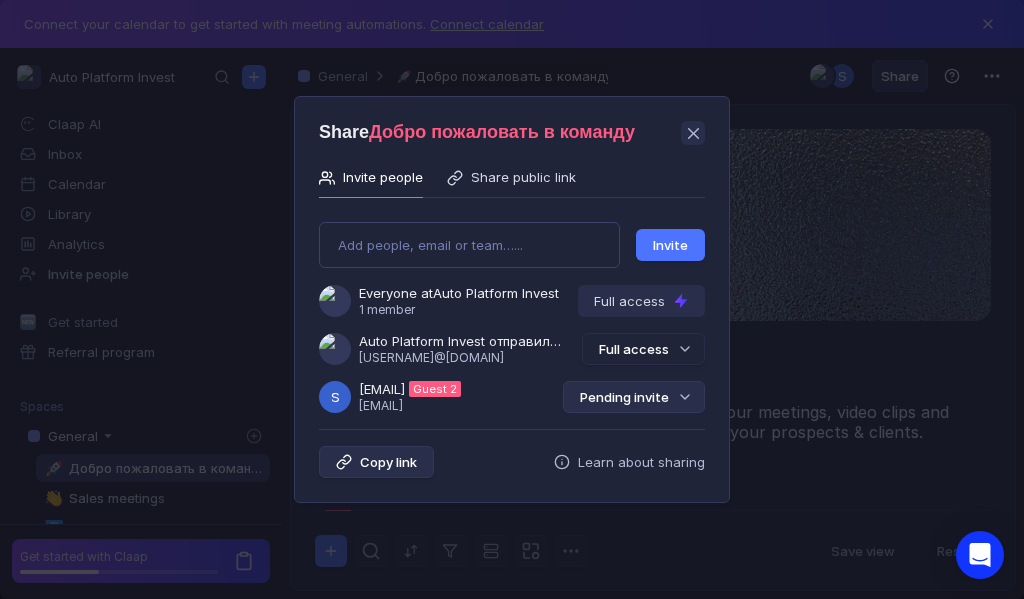 click on "Pending invite" at bounding box center [634, 397] 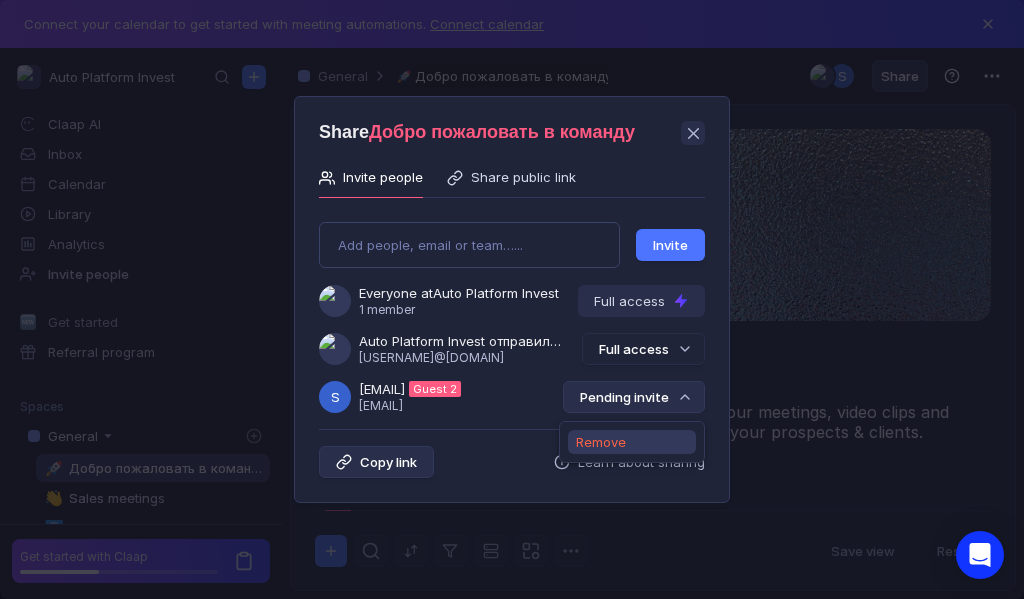 click on "Remove" at bounding box center (601, 442) 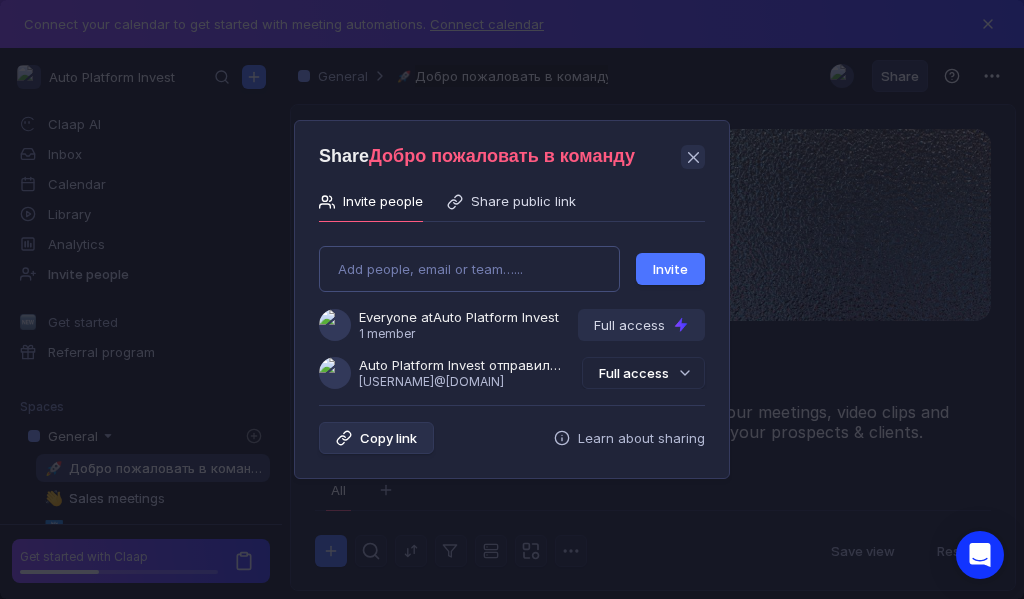 click on "Add people, email or team…... Invite Everyone at  Auto Platform Invest 1 member Full access Auto Platform Invest   отправили Вам приглашение [USERNAME]@[EMAIL] Full access" at bounding box center (512, 309) 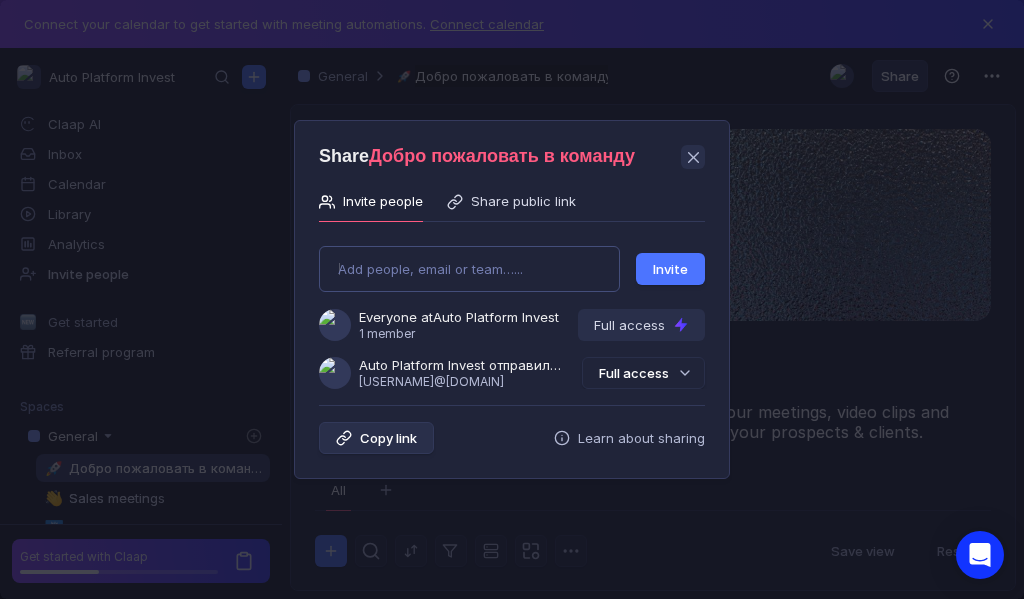 type on "[USERNAME]@[DOMAIN]" 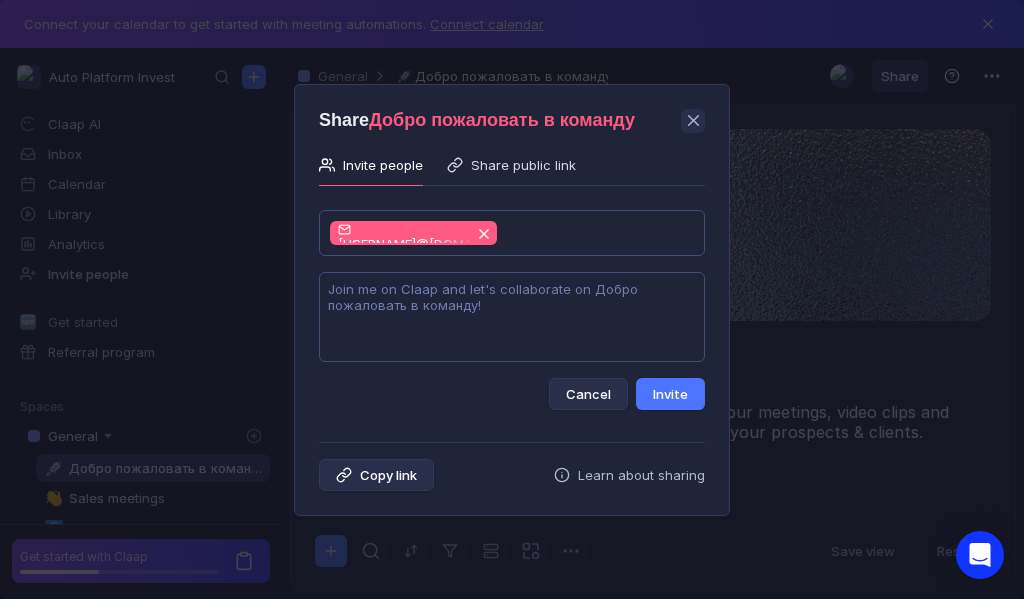 click at bounding box center [512, 317] 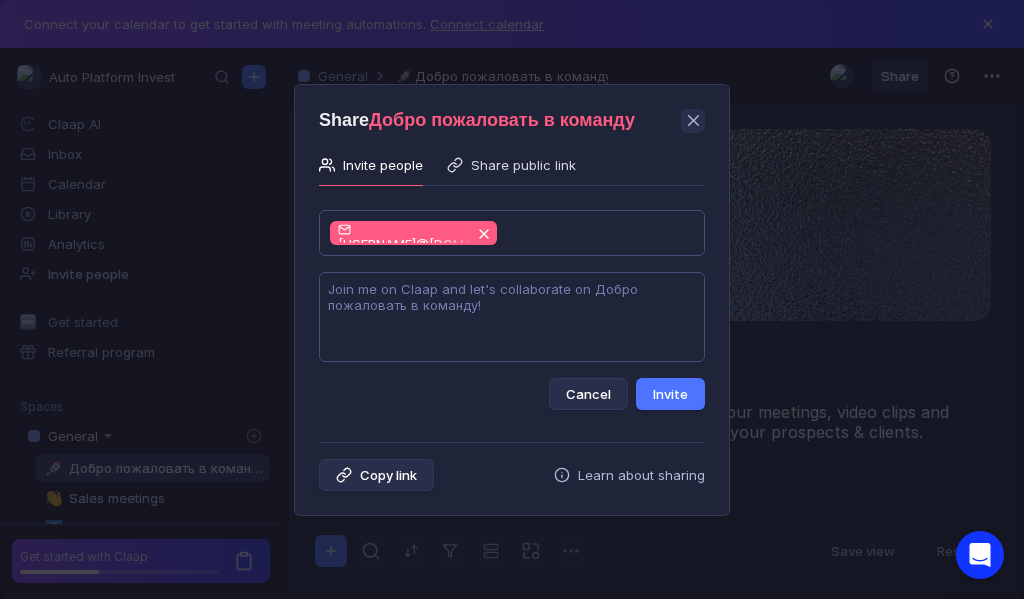 click at bounding box center (512, 317) 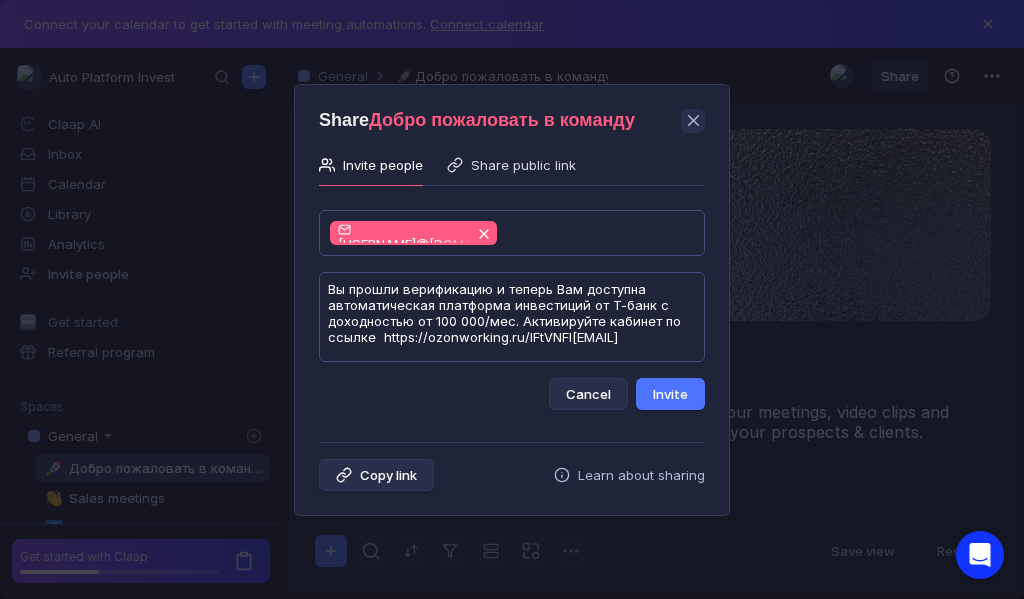 scroll, scrollTop: 1, scrollLeft: 0, axis: vertical 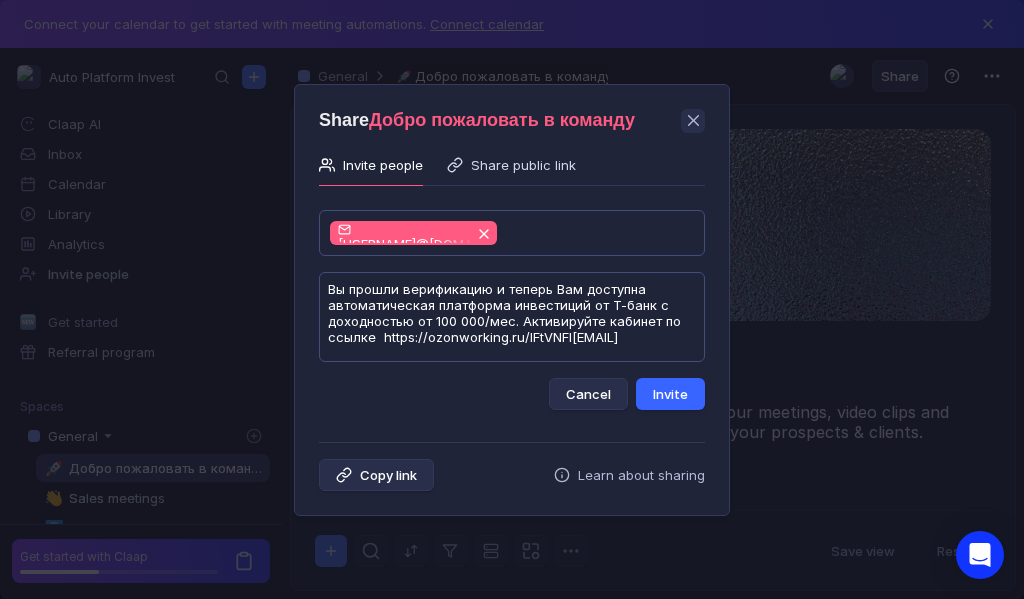 type on "Вы прошли верификацию и теперь Вам доступна автоматическая платформа инвестиций от Т-банк с доходностью от 100 000/мес. Активируйте кабинет по ссылке  https://ozonworking.ru/IFtVNFl[EMAIL]" 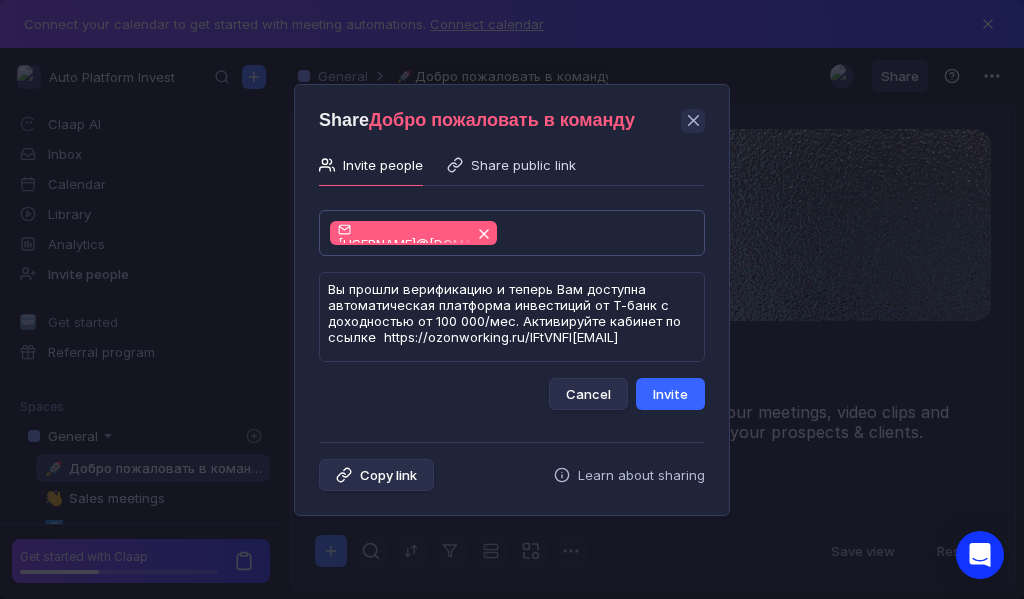 click on "Invite" at bounding box center [670, 394] 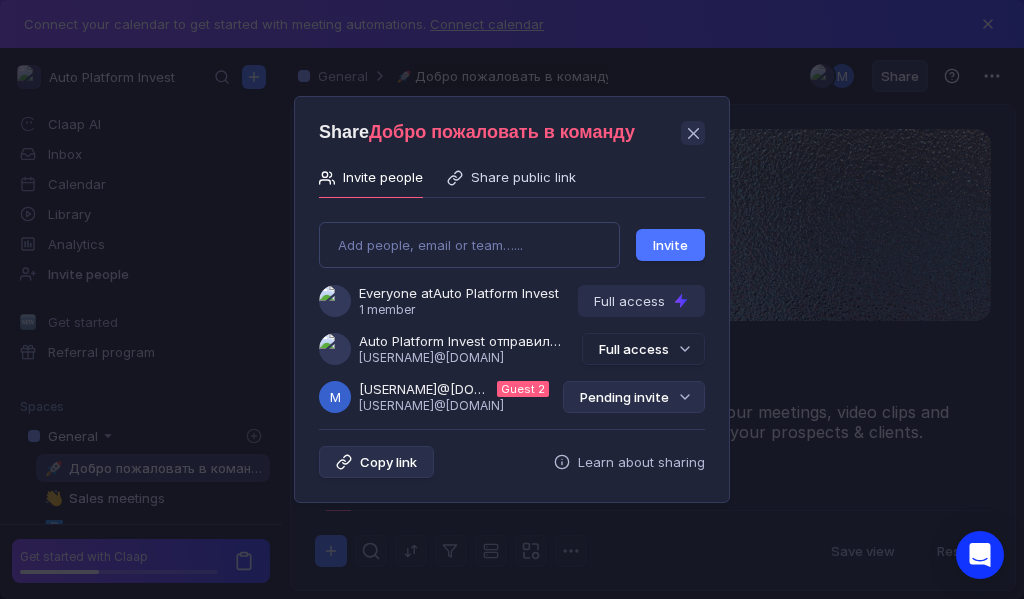 click on "Pending invite" at bounding box center (634, 397) 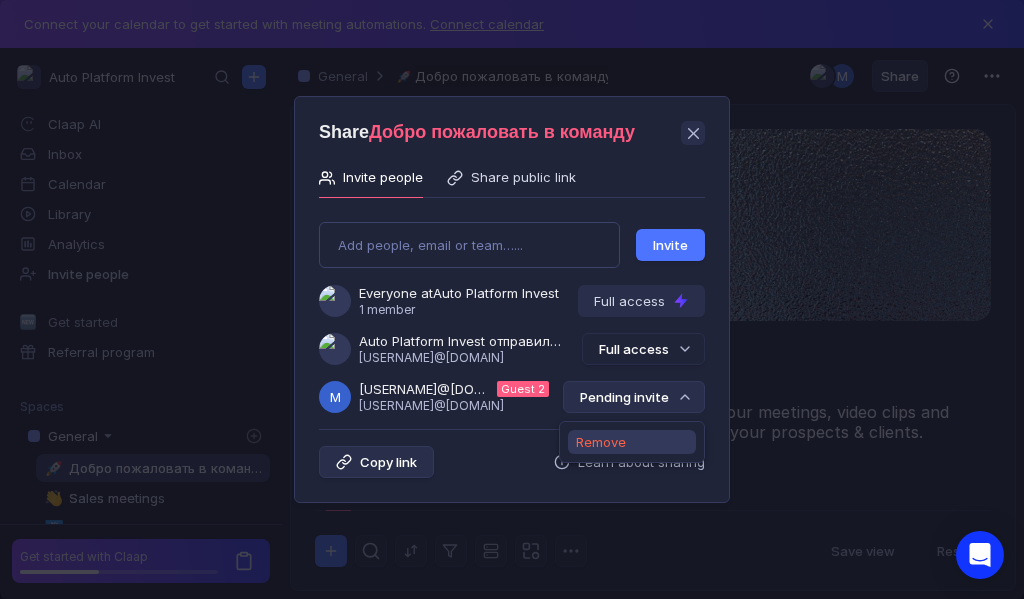 click on "Remove" at bounding box center [601, 442] 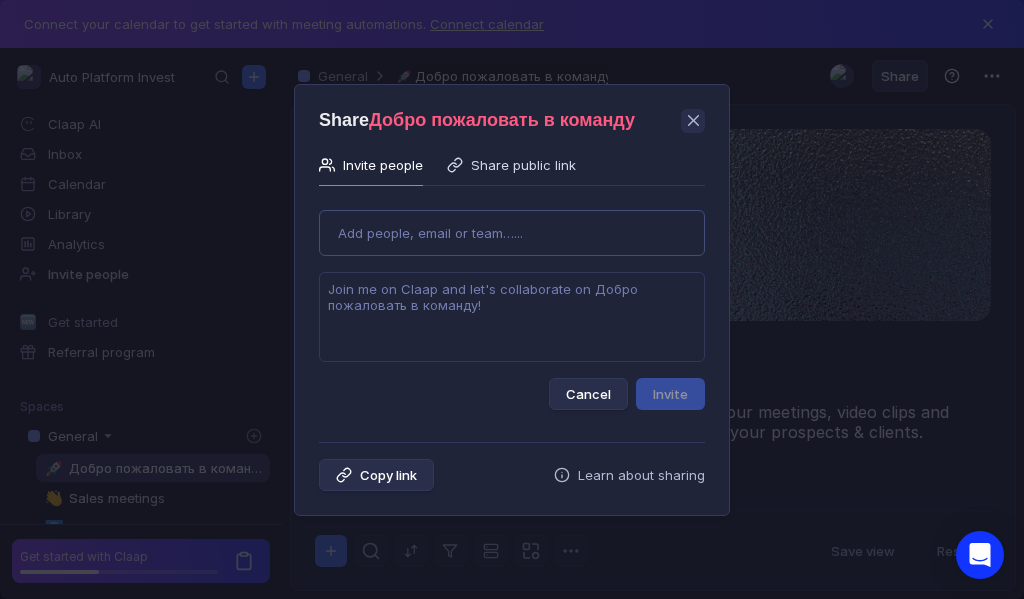 click on "Use Up and Down to choose options, press Enter to select the currently focused option, press Escape to exit the menu, press Tab to select the option and exit the menu. Add people, email or team…... Cancel Invite" at bounding box center (512, 302) 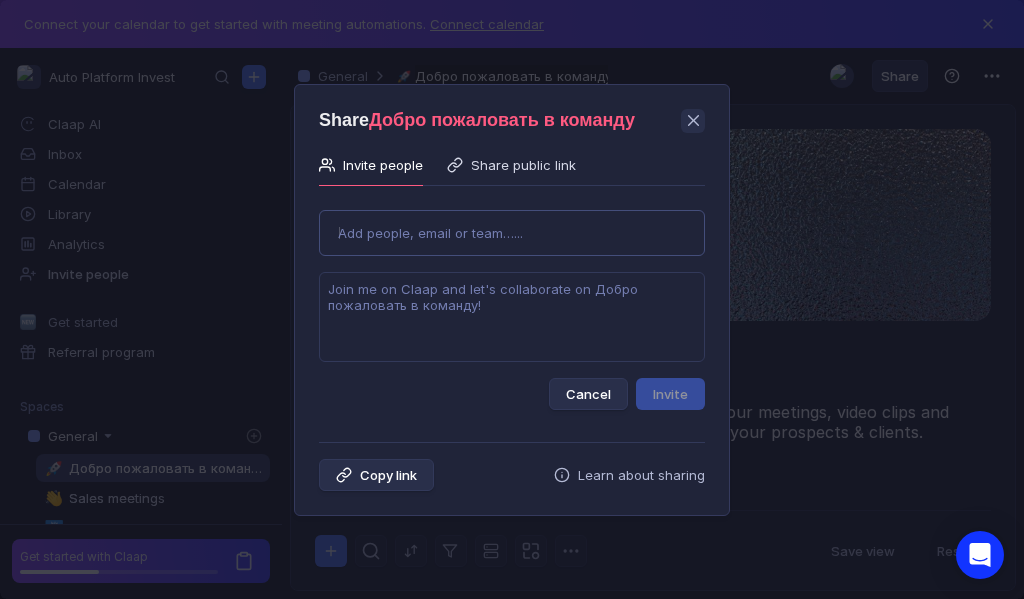 type on "[USERNAME]@[DOMAIN]" 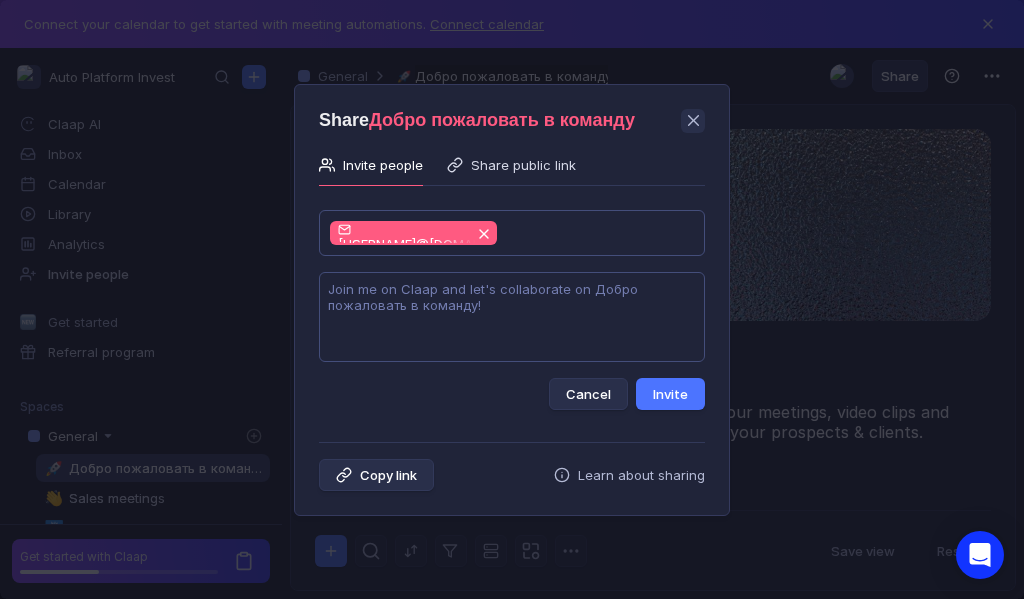 click at bounding box center [512, 317] 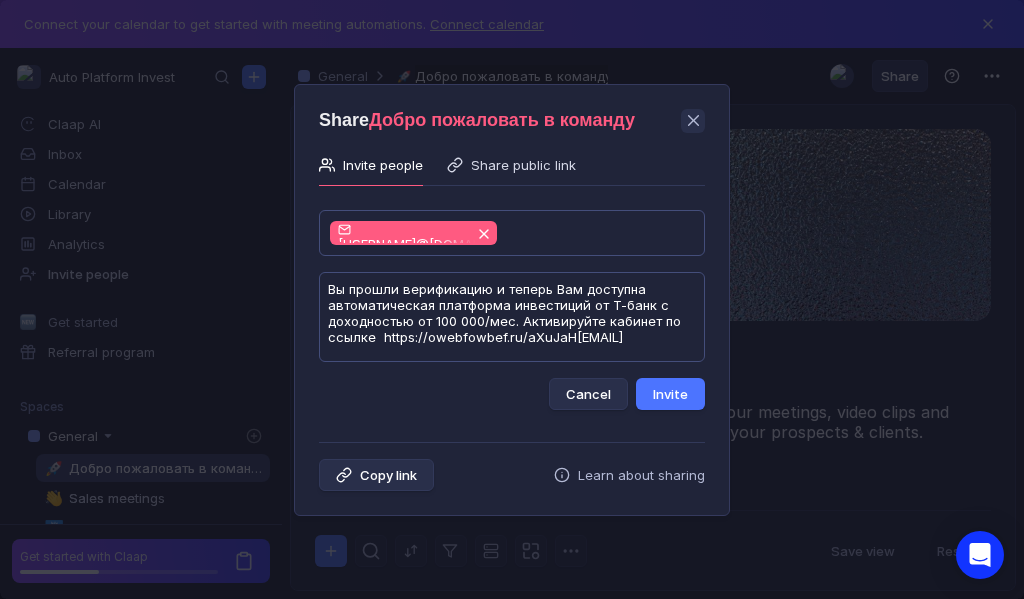 scroll, scrollTop: 1, scrollLeft: 0, axis: vertical 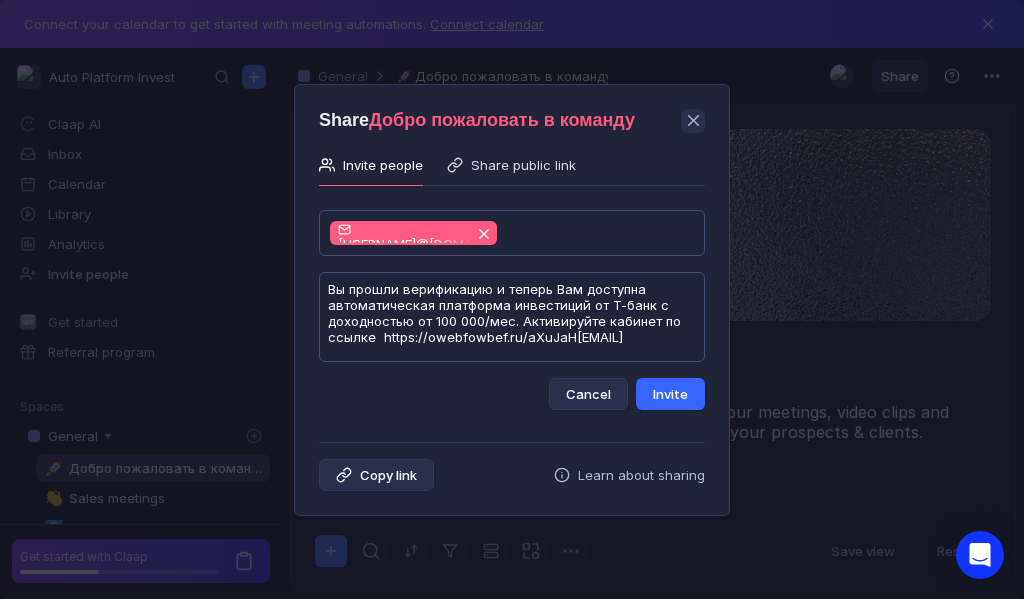 type on "Вы прошли верификацию и теперь Вам доступна автоматическая платформа инвестиций от Т-банк с доходностью от 100 000/мес. Активируйте кабинет по ссылке  https://owebfowbef.ru/aXuJaH[EMAIL]" 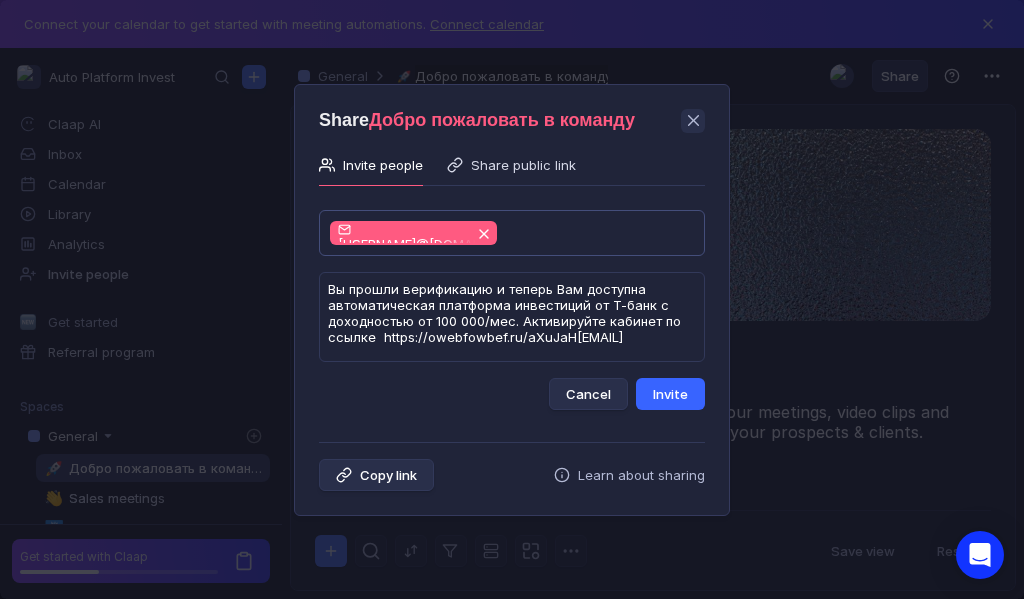click on "Invite" at bounding box center [670, 394] 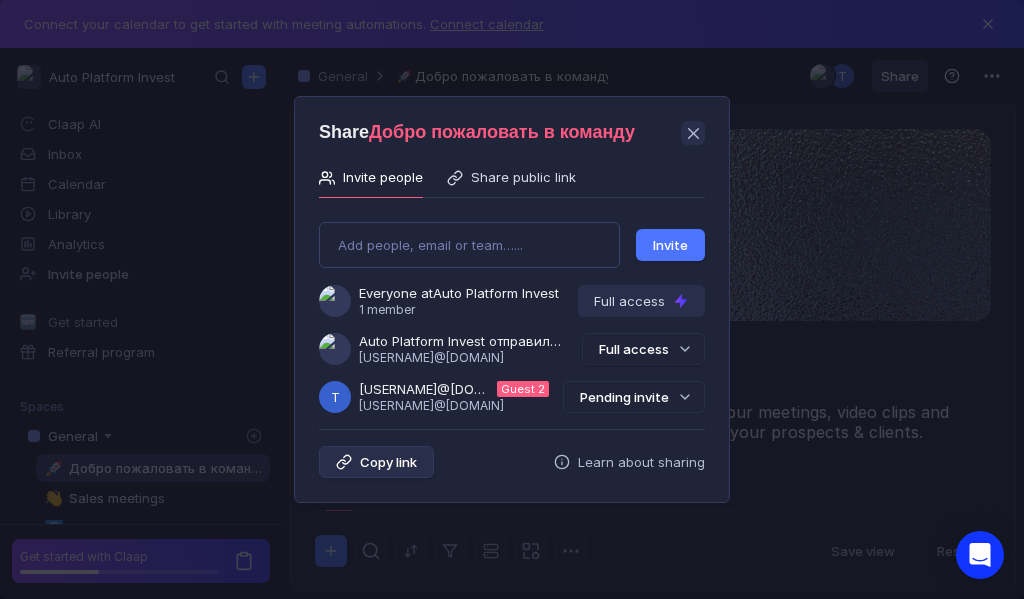 click on "Pending invite" at bounding box center (634, 397) 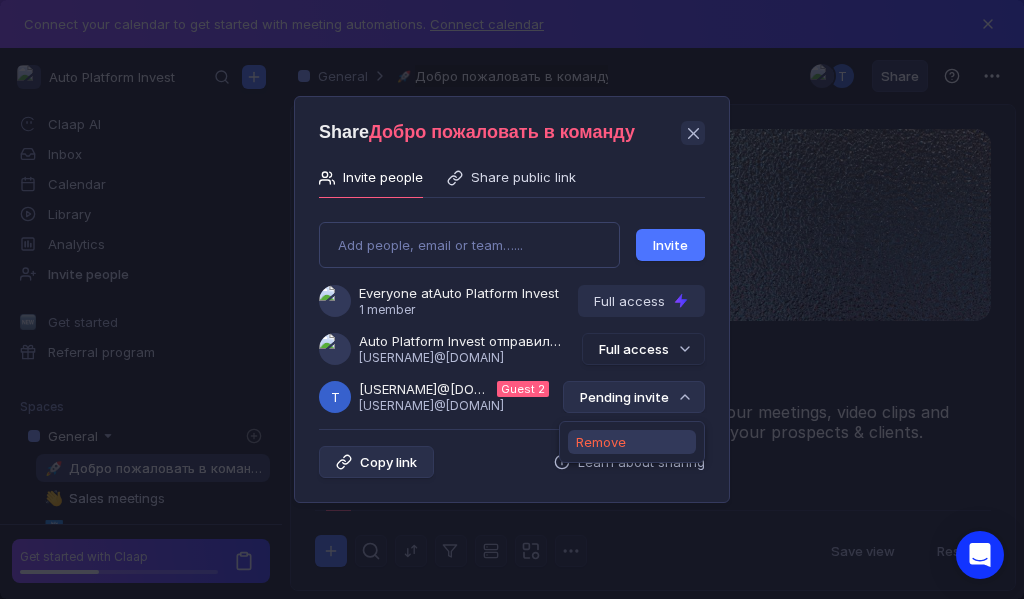 click on "Remove" at bounding box center (601, 442) 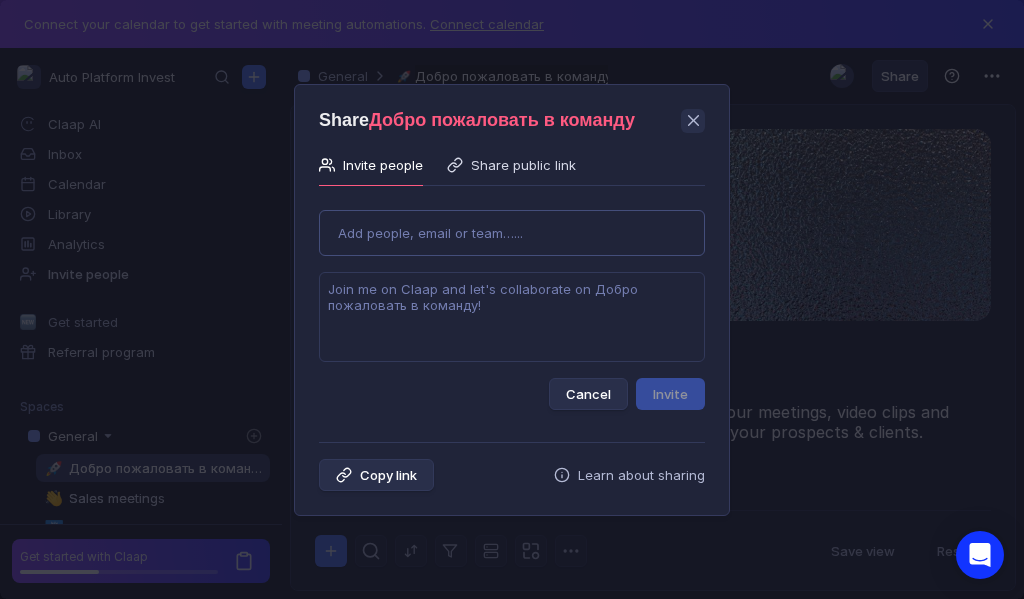 click on "Use Up and Down to choose options, press Enter to select the currently focused option, press Escape to exit the menu, press Tab to select the option and exit the menu. Add people, email or team…... Cancel Invite" at bounding box center (512, 302) 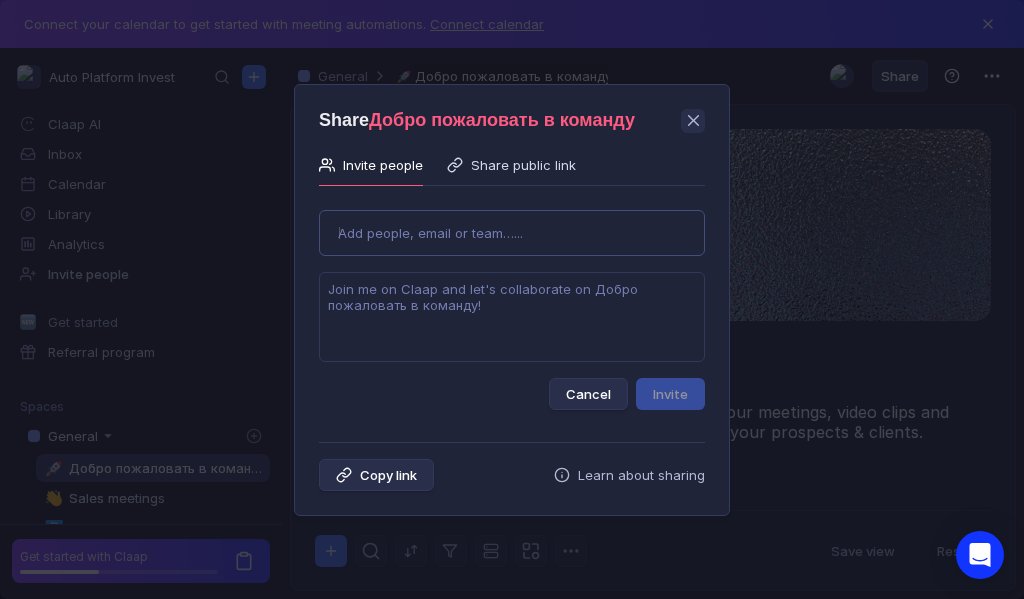 type on "[USERNAME]@[DOMAIN]" 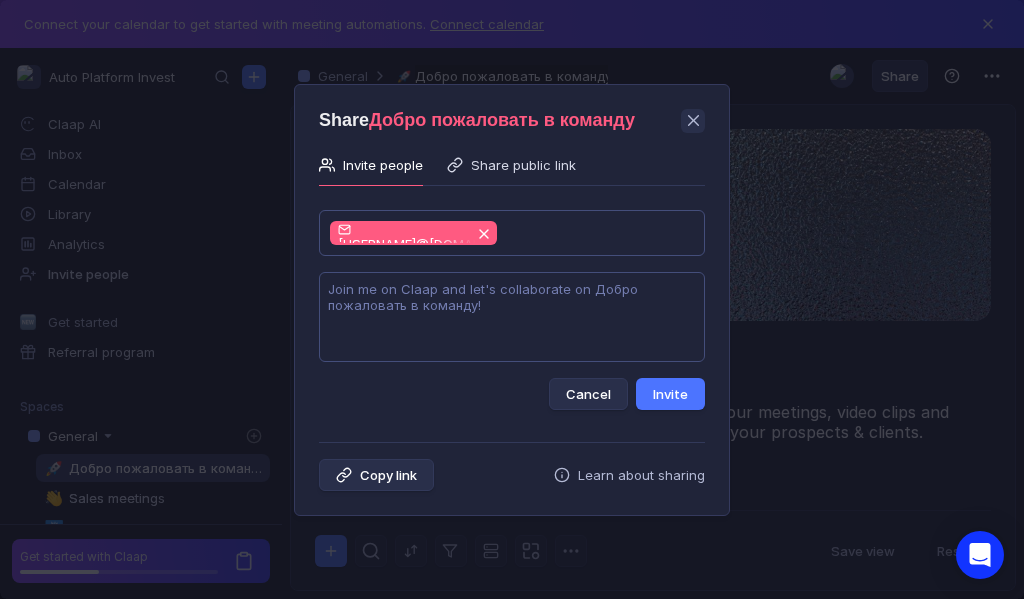 click at bounding box center (512, 317) 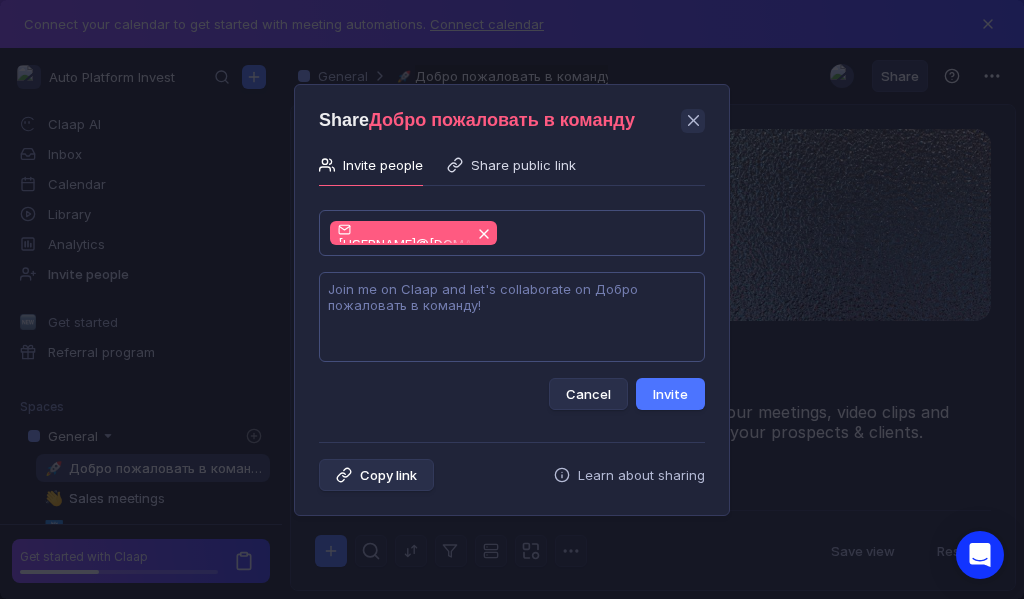 click at bounding box center [512, 317] 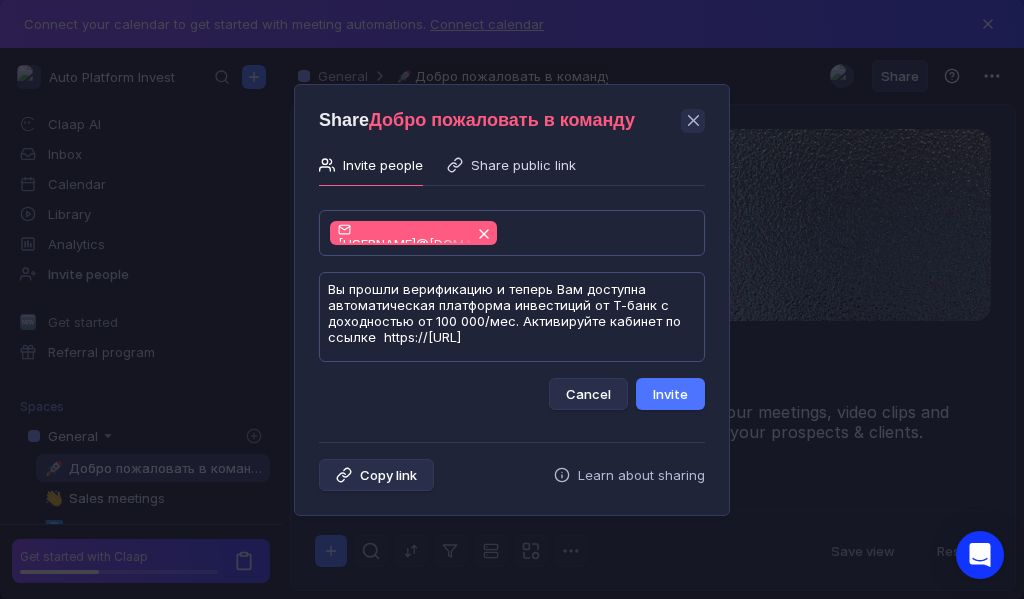 scroll, scrollTop: 1, scrollLeft: 0, axis: vertical 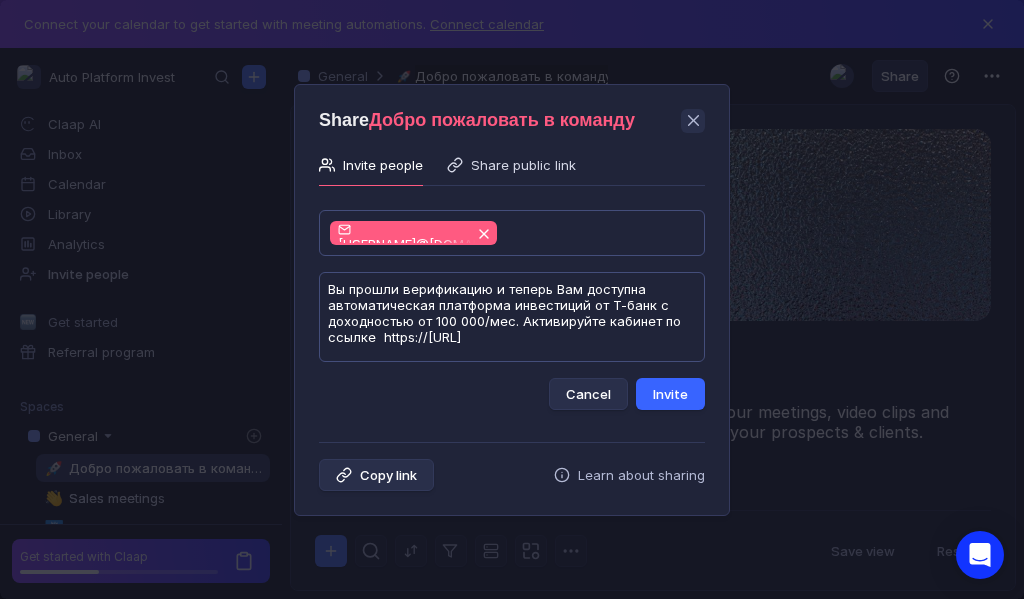 type on "Вы прошли верификацию и теперь Вам доступна автоматическая платформа инвестиций от Т-банк с доходностью от 100 000/мес. Активируйте кабинет по ссылке  https://[URL]" 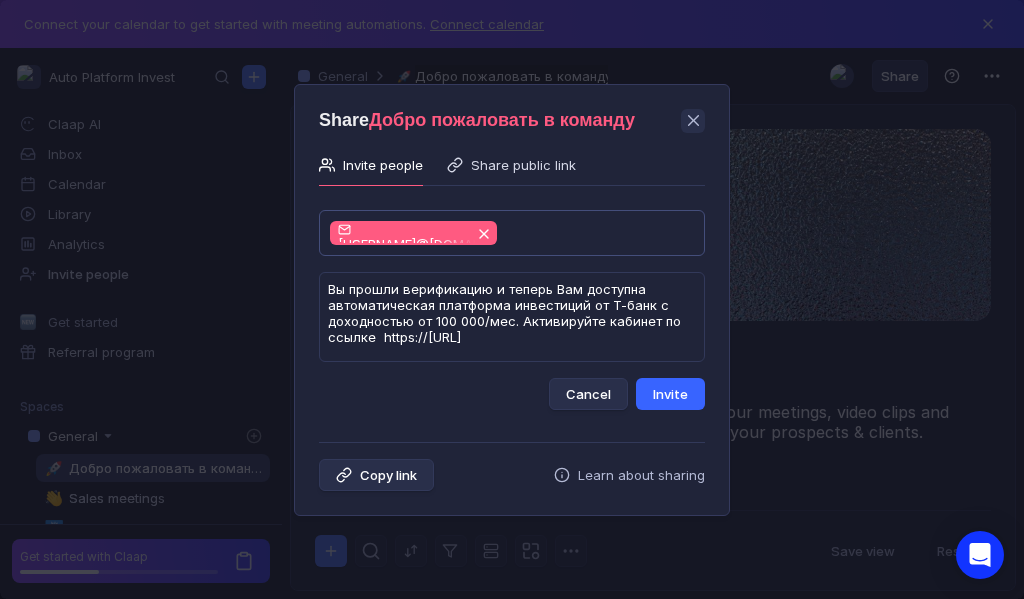 click on "Invite" at bounding box center (670, 394) 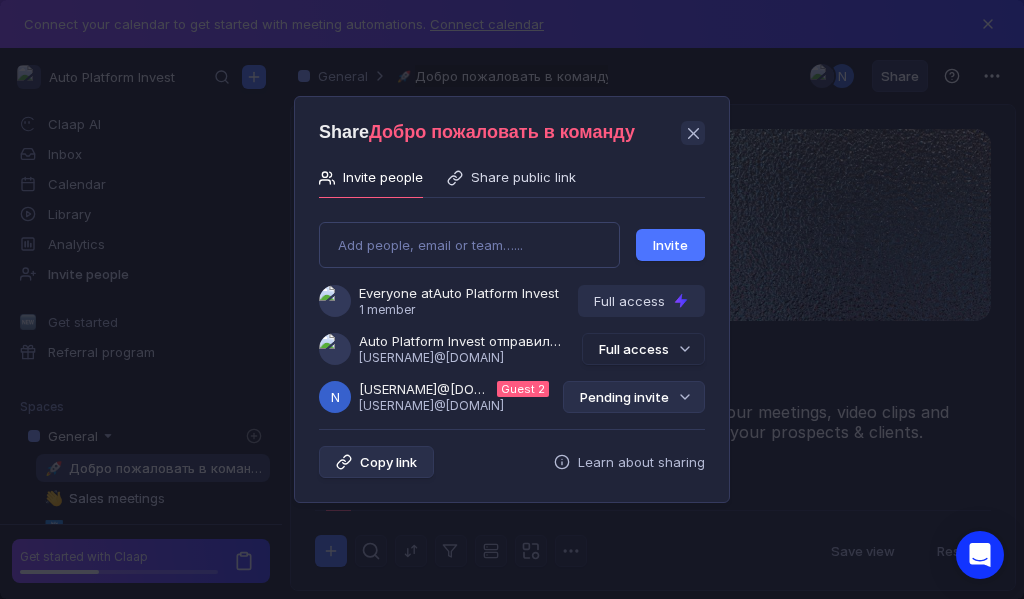 click on "Pending invite" at bounding box center [634, 397] 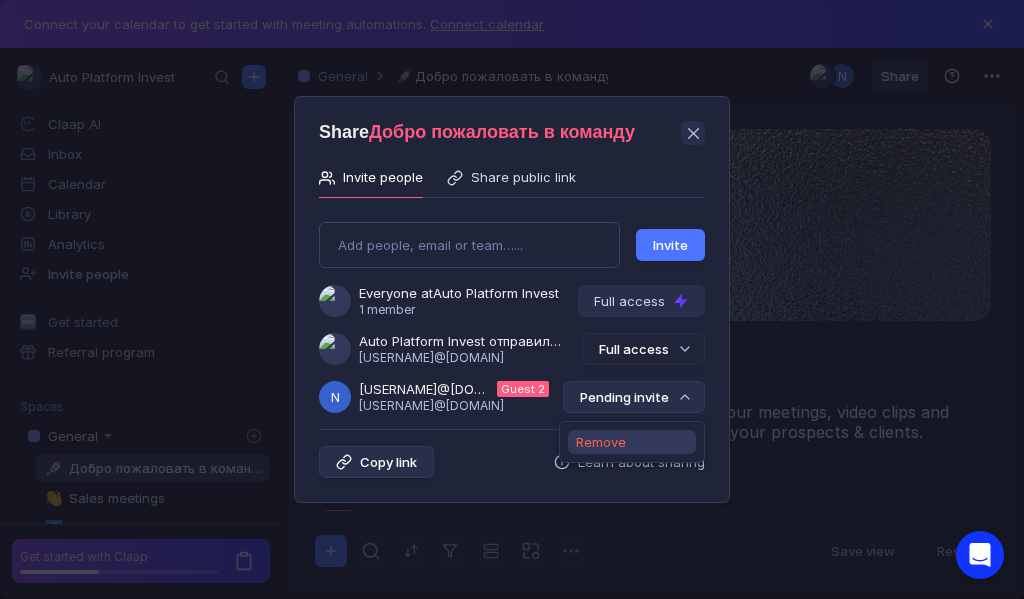 click on "Remove" at bounding box center [601, 442] 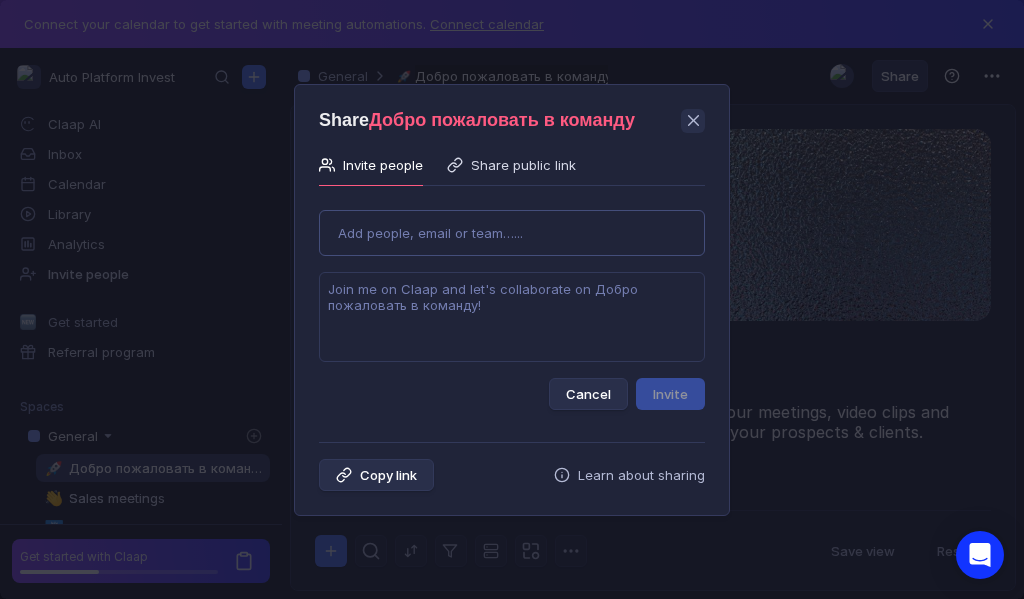 click on "Use Up and Down to choose options, press Enter to select the currently focused option, press Escape to exit the menu, press Tab to select the option and exit the menu. Add people, email or team…... Cancel Invite" at bounding box center (512, 302) 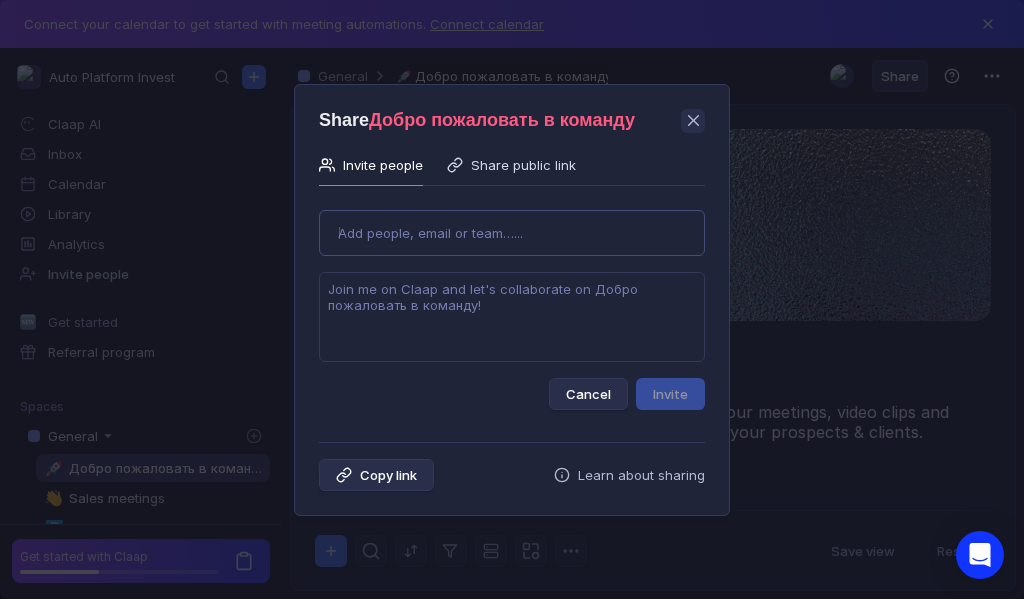 type on "[USERNAME]@[DOMAIN]" 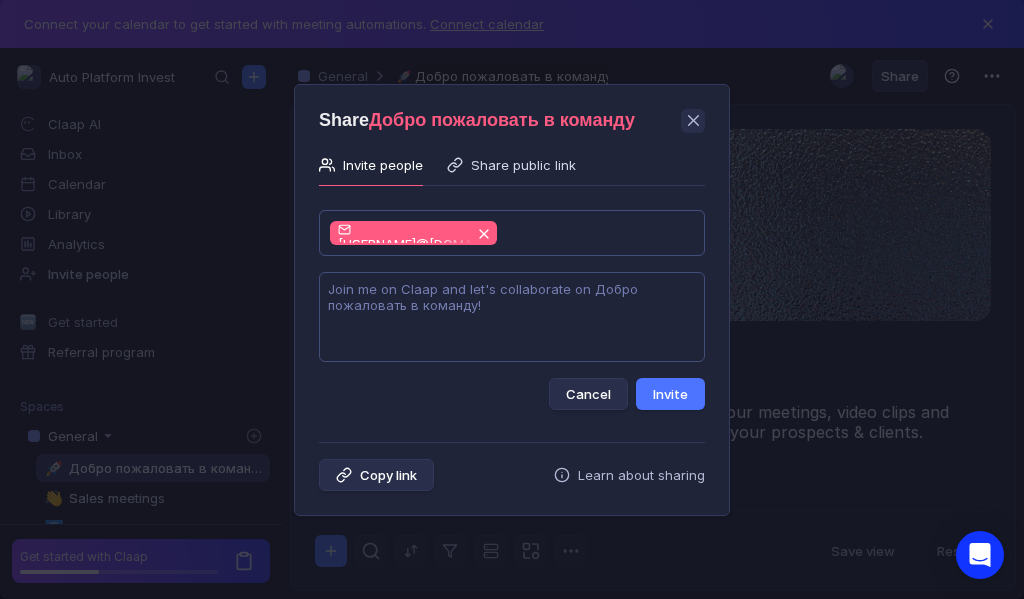 click at bounding box center [512, 317] 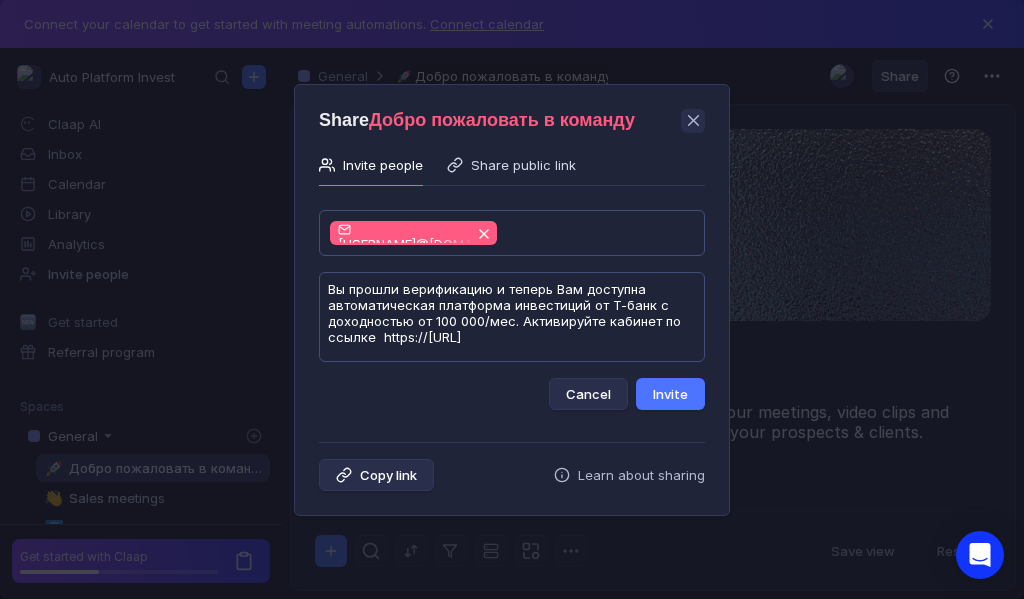 scroll, scrollTop: 1, scrollLeft: 0, axis: vertical 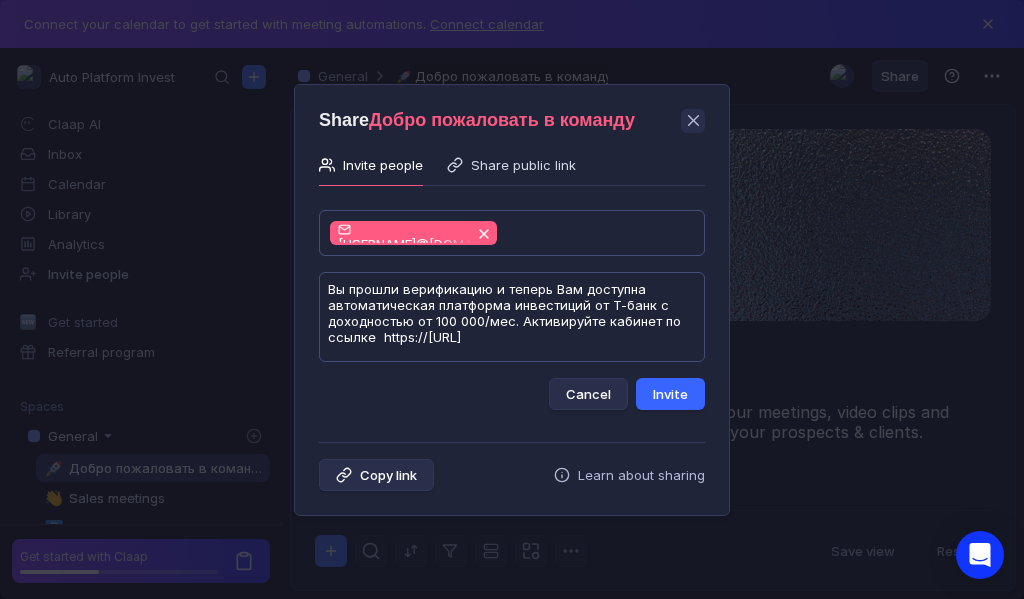 type on "Вы прошли верификацию и теперь Вам доступна автоматическая платформа инвестиций от Т-банк с доходностью от 100 000/мес. Активируйте кабинет по ссылке  https://[URL]" 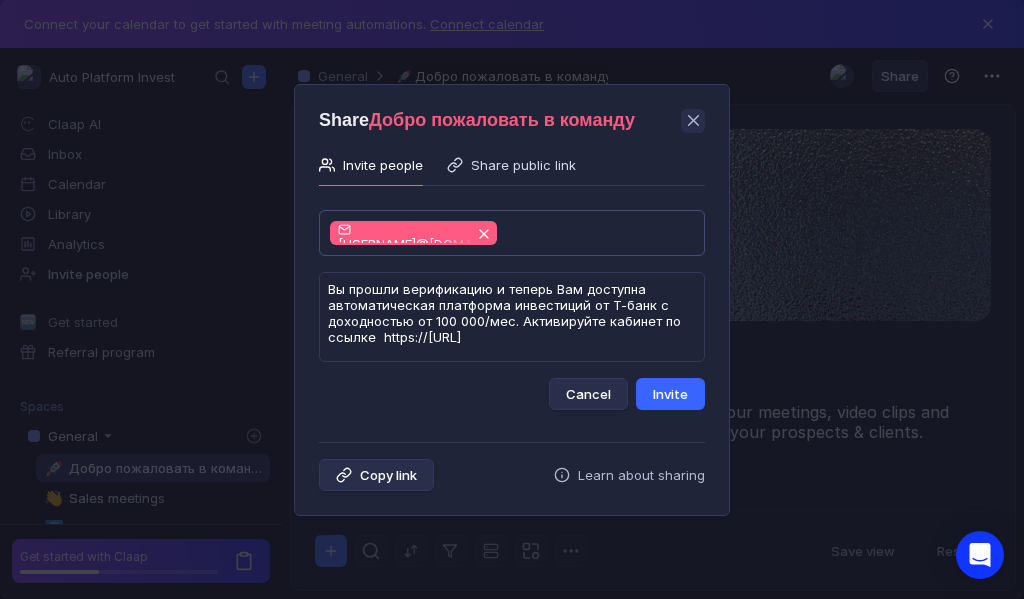 click on "Invite" at bounding box center (670, 394) 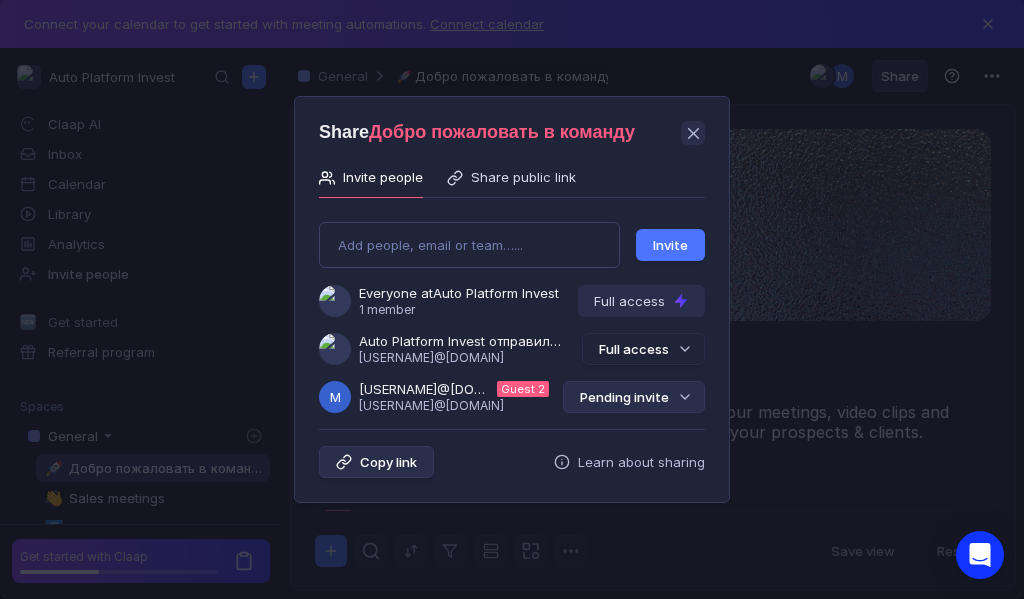 click on "Pending invite" at bounding box center (634, 397) 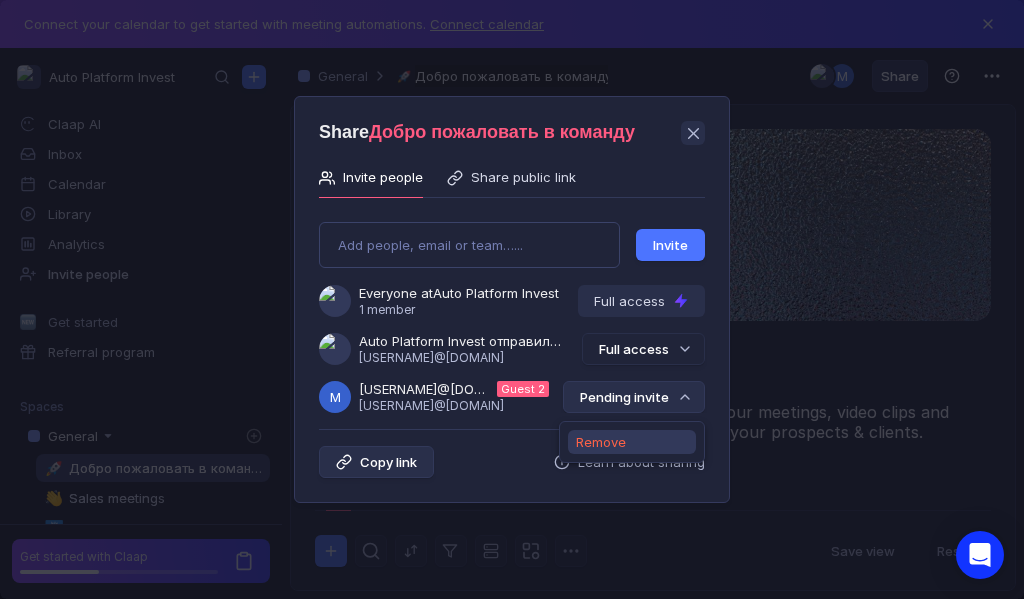 click on "Remove" at bounding box center [601, 442] 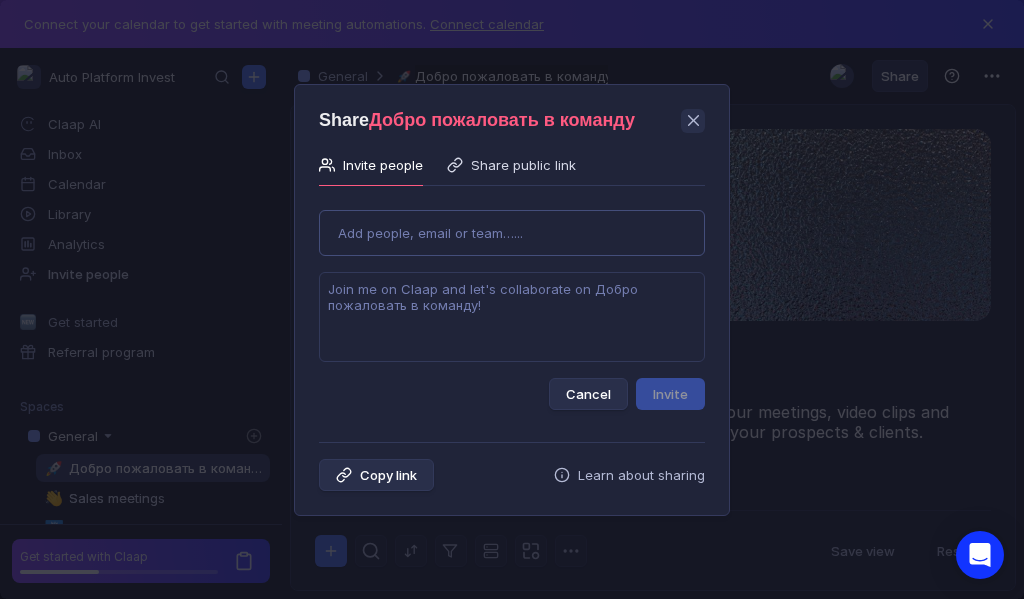 click on "Use Up and Down to choose options, press Enter to select the currently focused option, press Escape to exit the menu, press Tab to select the option and exit the menu. Add people, email or team…... Cancel Invite" at bounding box center [512, 302] 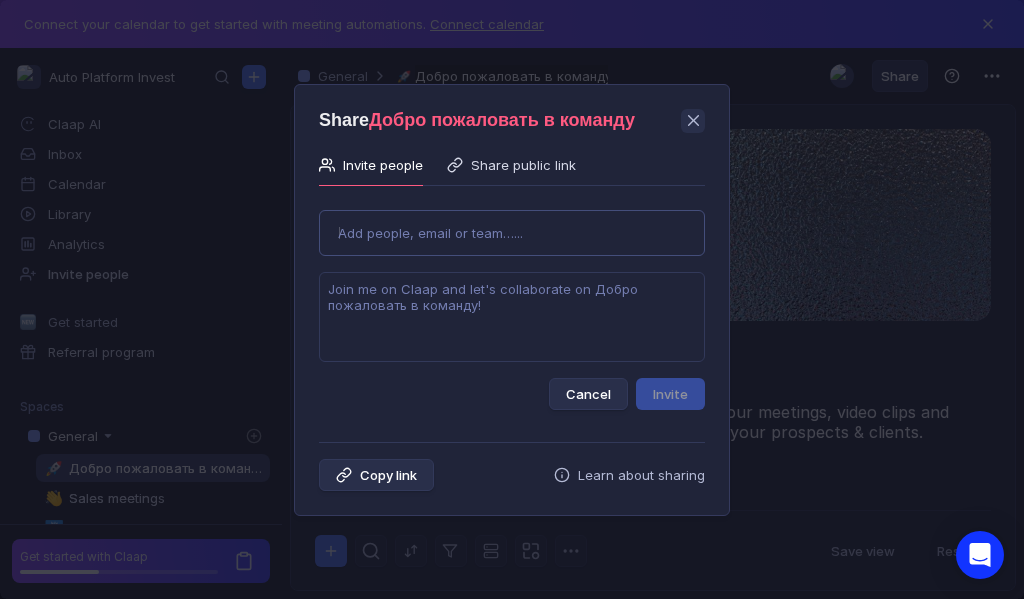 type on "[USERNAME]@[DOMAIN]" 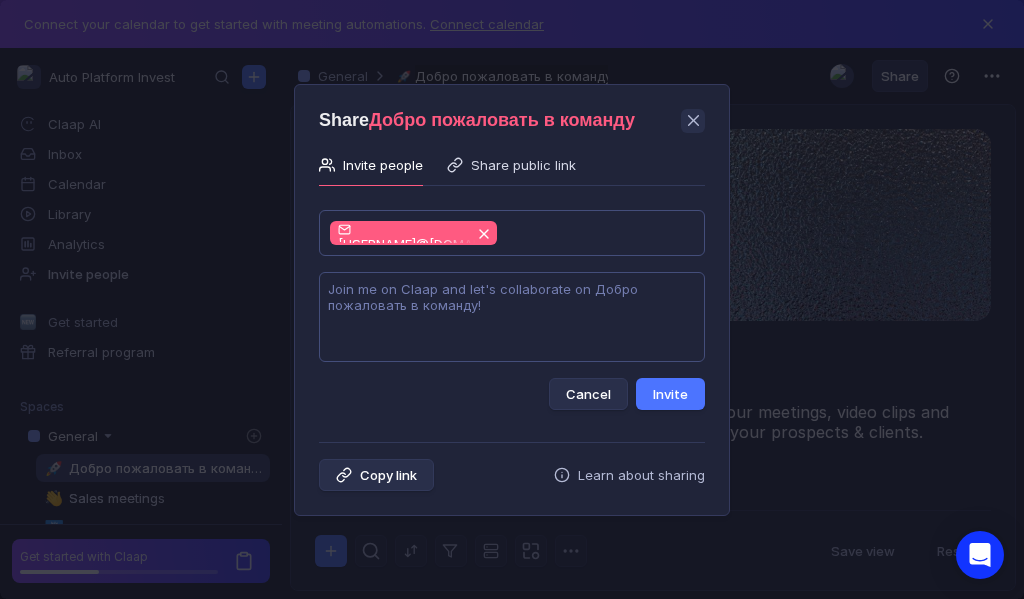 click at bounding box center (512, 317) 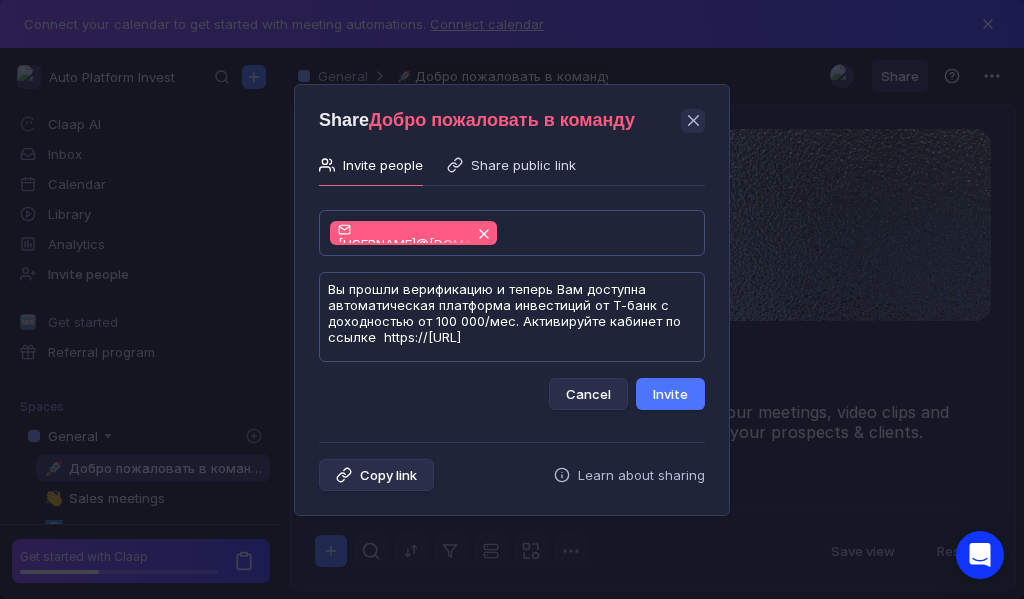 scroll, scrollTop: 1, scrollLeft: 0, axis: vertical 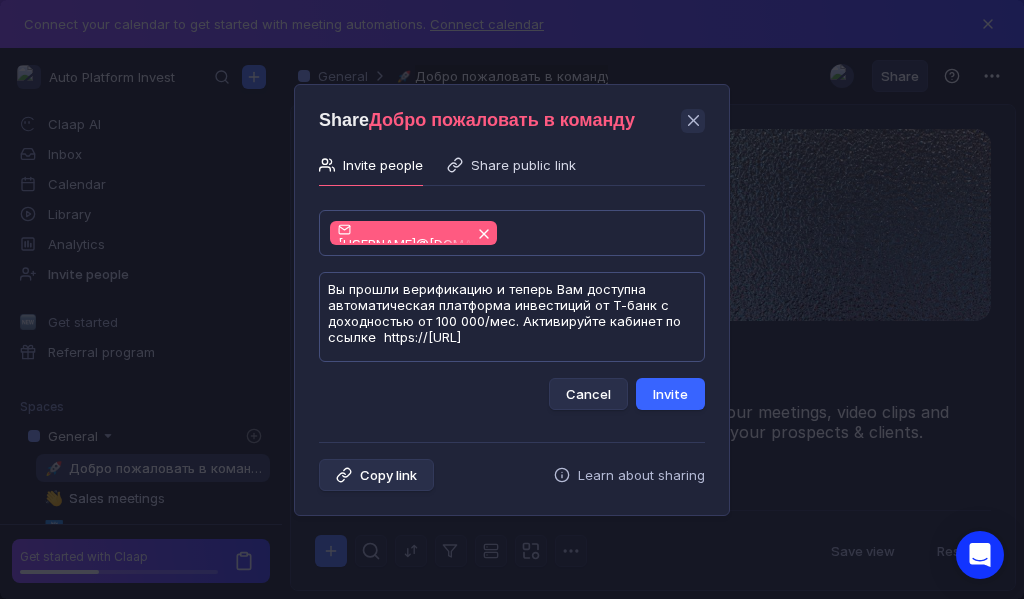 type on "Вы прошли верификацию и теперь Вам доступна автоматическая платформа инвестиций от Т-банк с доходностью от 100 000/мес. Активируйте кабинет по ссылке  https://[URL]" 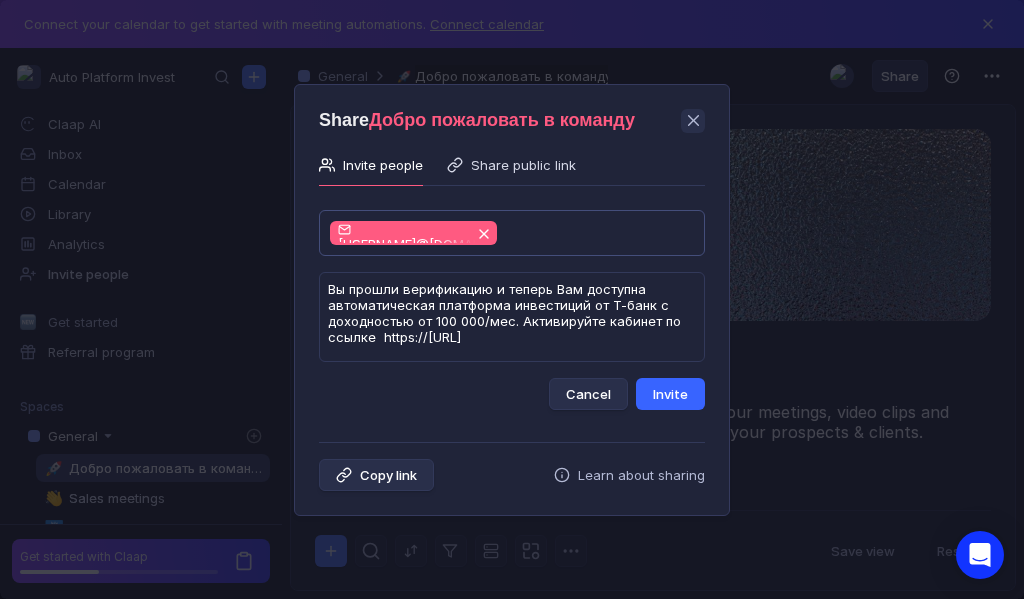 click on "Invite" at bounding box center (670, 394) 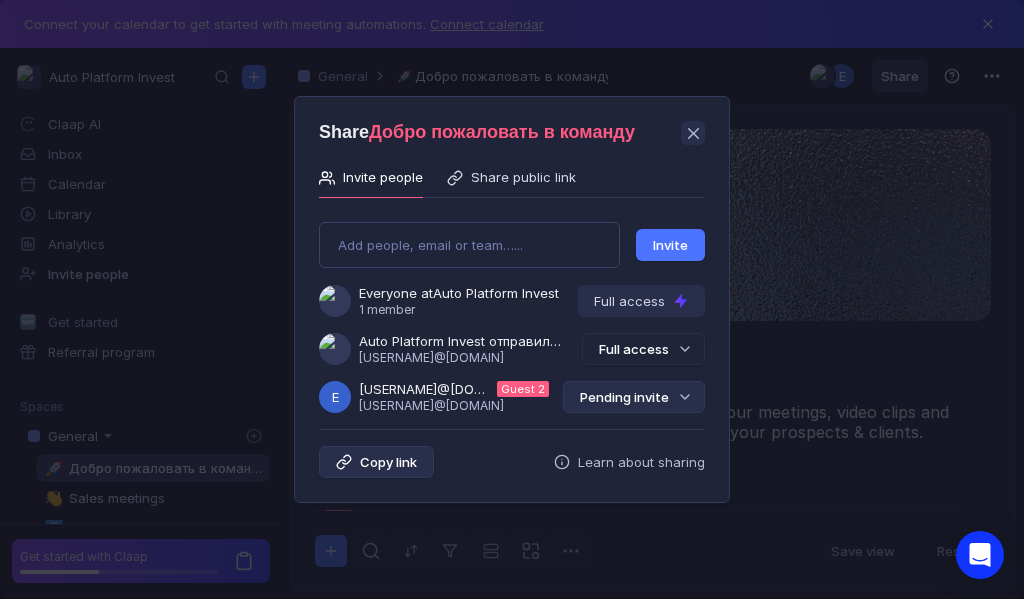click on "Pending invite" at bounding box center [634, 397] 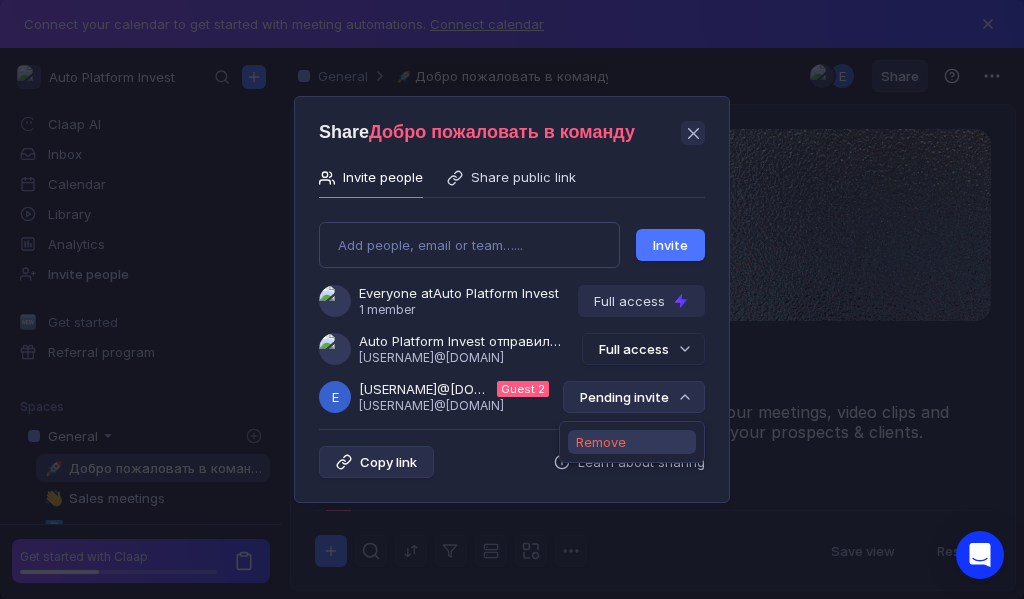 click on "Remove" at bounding box center [601, 442] 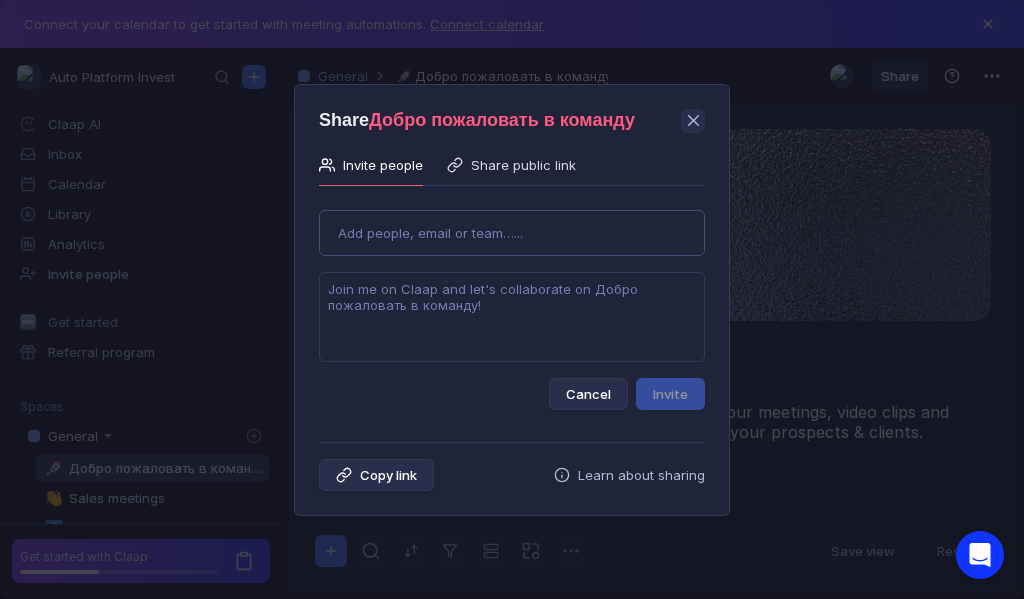 click on "Use Up and Down to choose options, press Enter to select the currently focused option, press Escape to exit the menu, press Tab to select the option and exit the menu. Add people, email or team…... Cancel Invite" at bounding box center [512, 302] 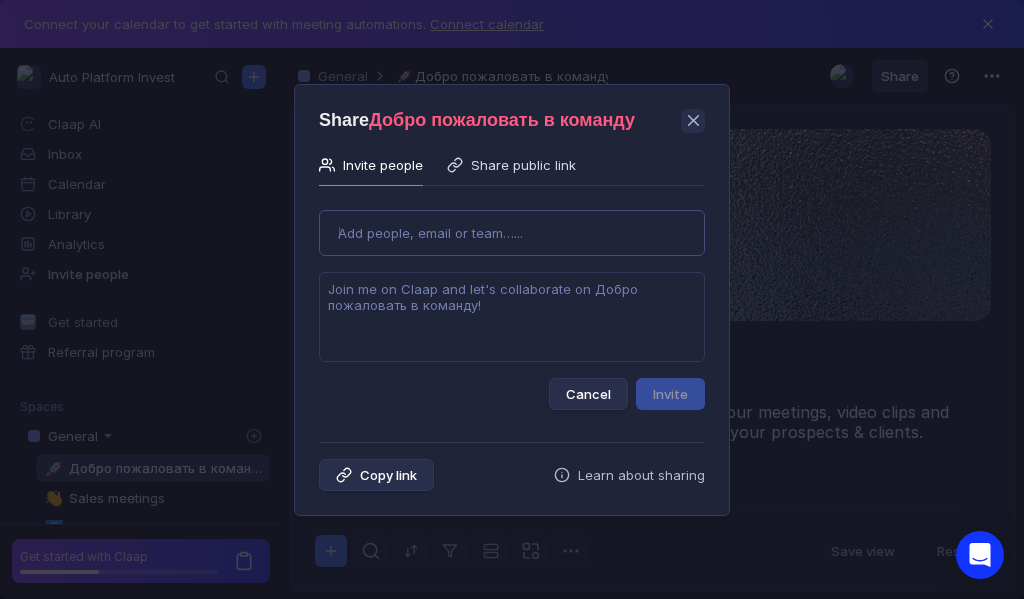 type on "[EMAIL]" 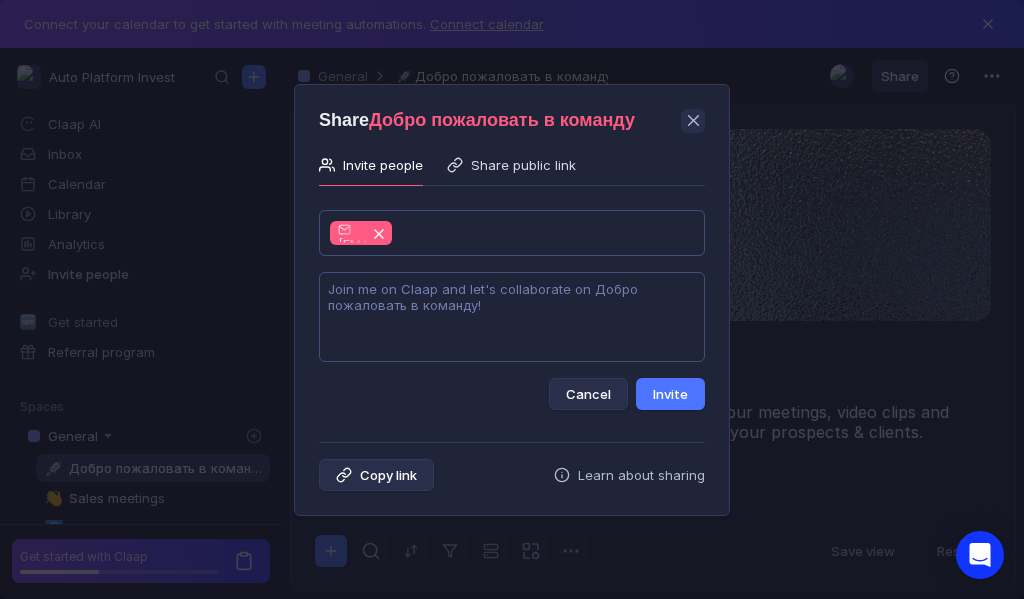 click at bounding box center (512, 317) 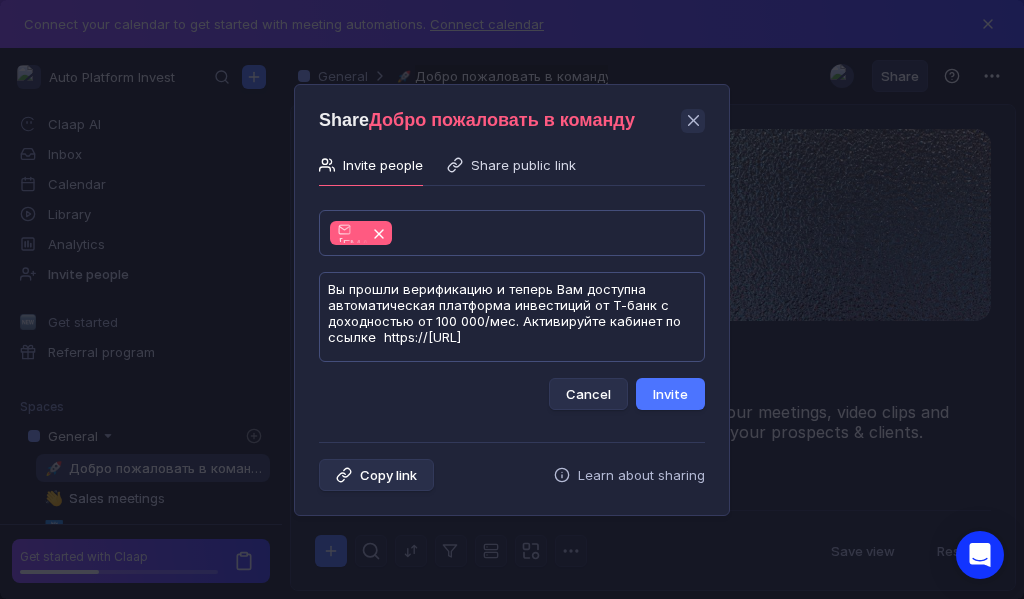 scroll, scrollTop: 1, scrollLeft: 0, axis: vertical 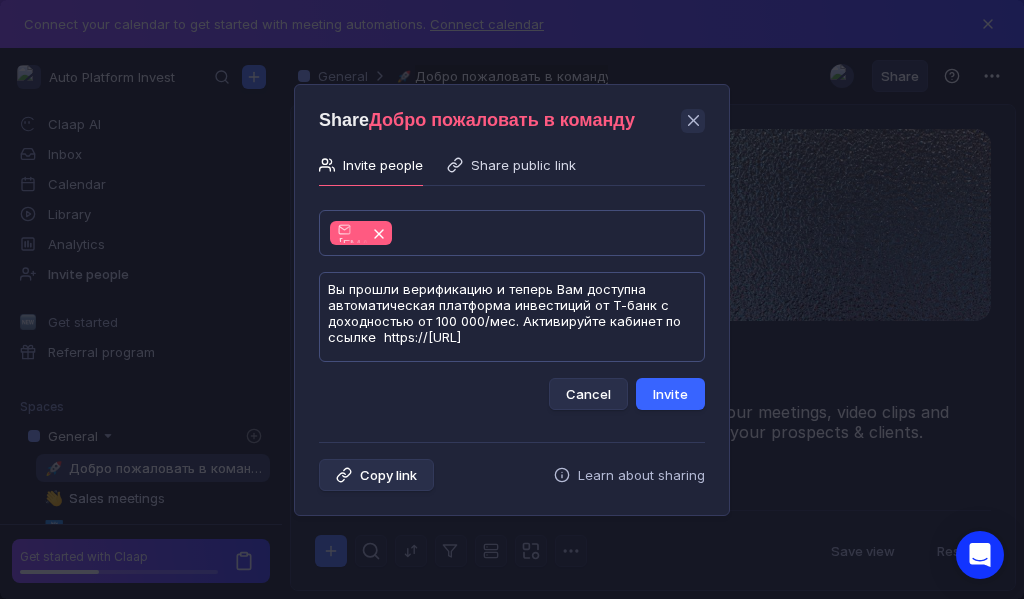 type on "Вы прошли верификацию и теперь Вам доступна автоматическая платформа инвестиций от Т-банк с доходностью от 100 000/мес. Активируйте кабинет по ссылке  https://[URL]" 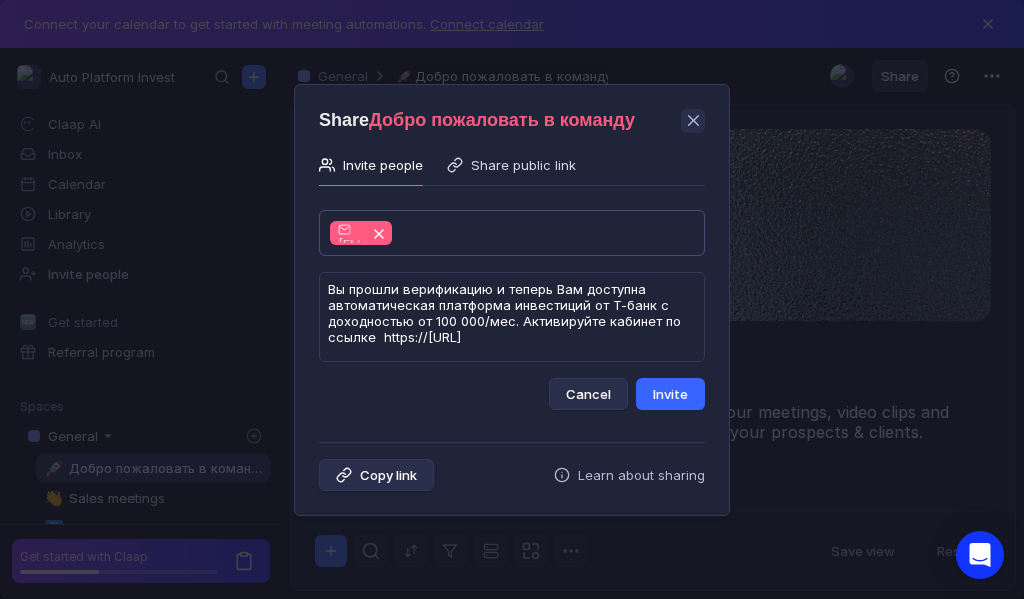 click on "Invite" at bounding box center [670, 394] 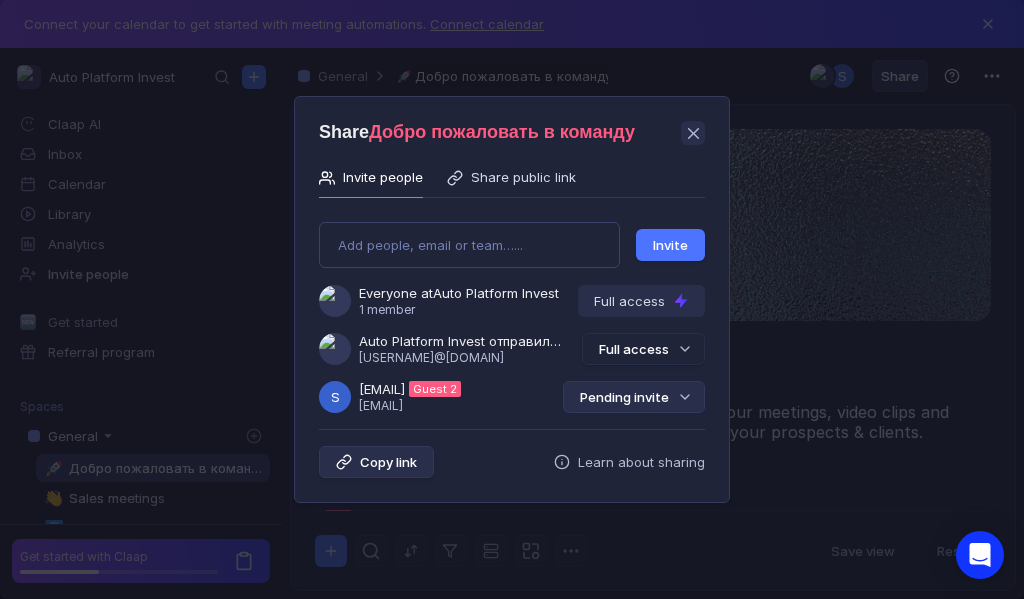 click on "Pending invite" at bounding box center (634, 397) 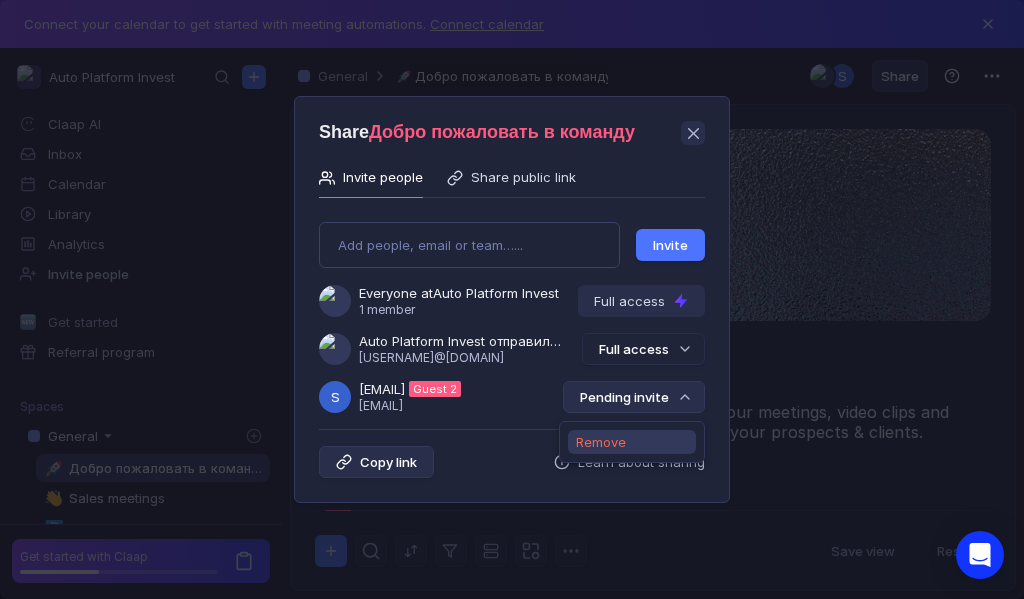 click on "Remove" at bounding box center (601, 442) 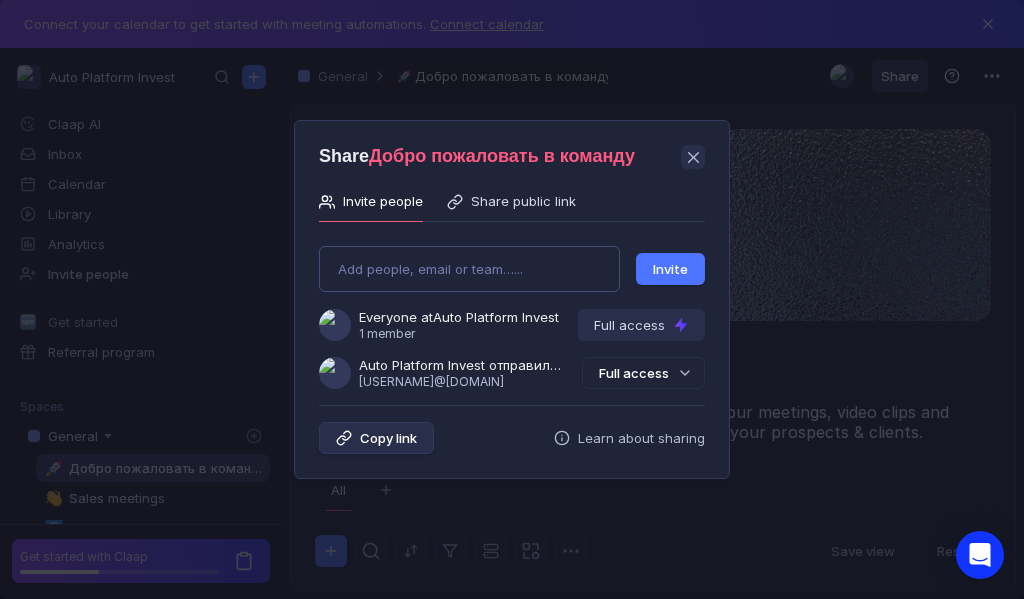 click on "Add people, email or team…... Invite Everyone at  Auto Platform Invest 1 member Full access Auto Platform Invest   отправили Вам приглашение [USERNAME]@[EMAIL] Full access" at bounding box center [512, 309] 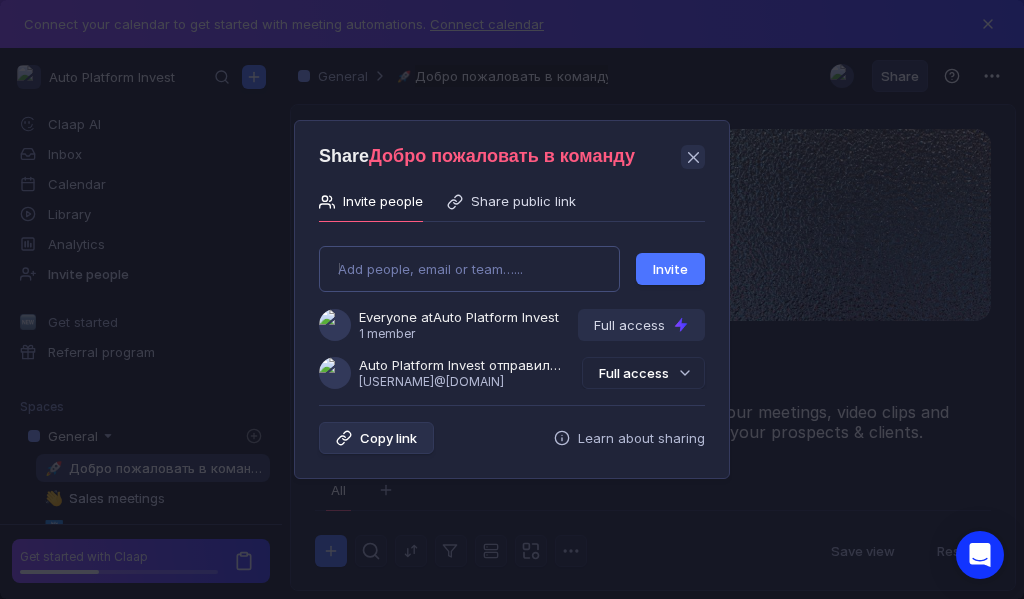 type on "[USERNAME]@[DOMAIN]" 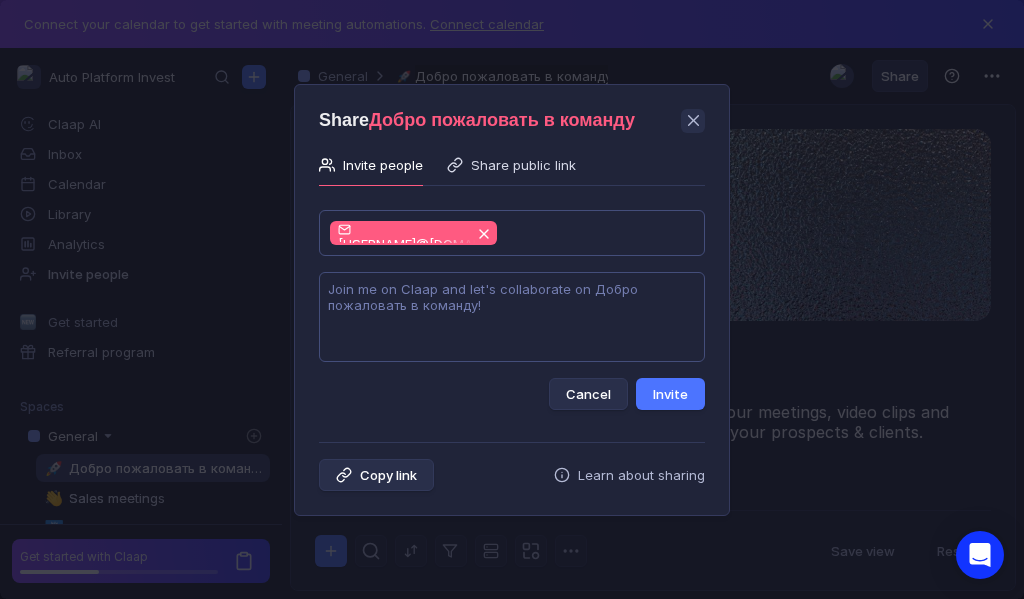 click at bounding box center (512, 317) 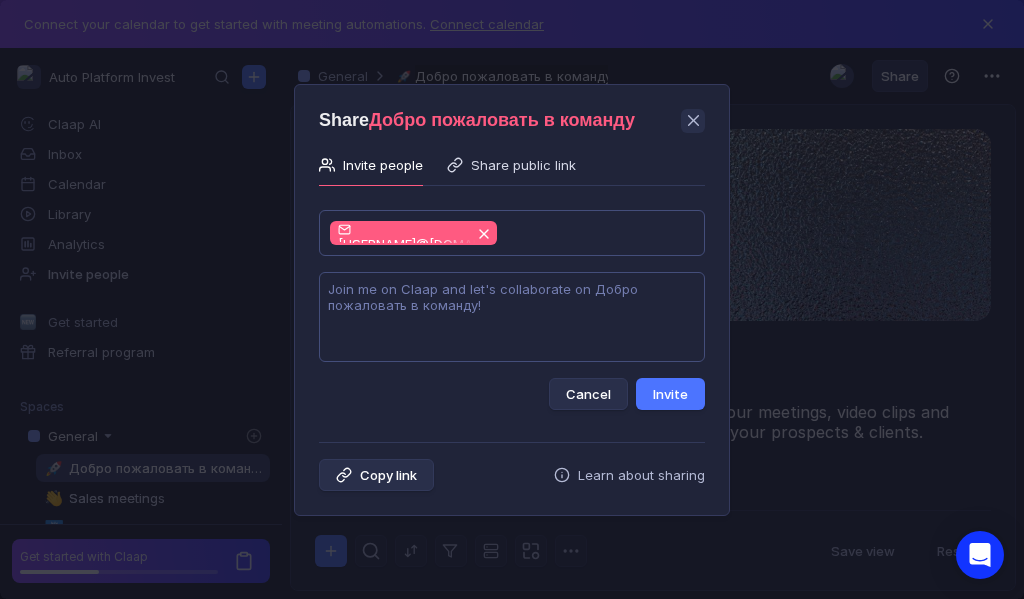 click at bounding box center [512, 317] 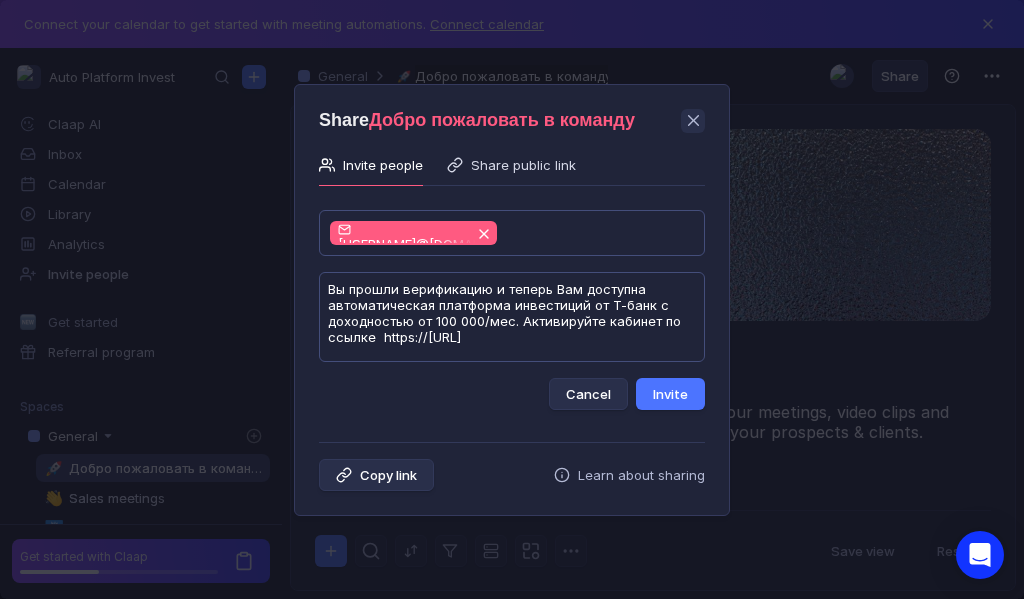 scroll, scrollTop: 1, scrollLeft: 0, axis: vertical 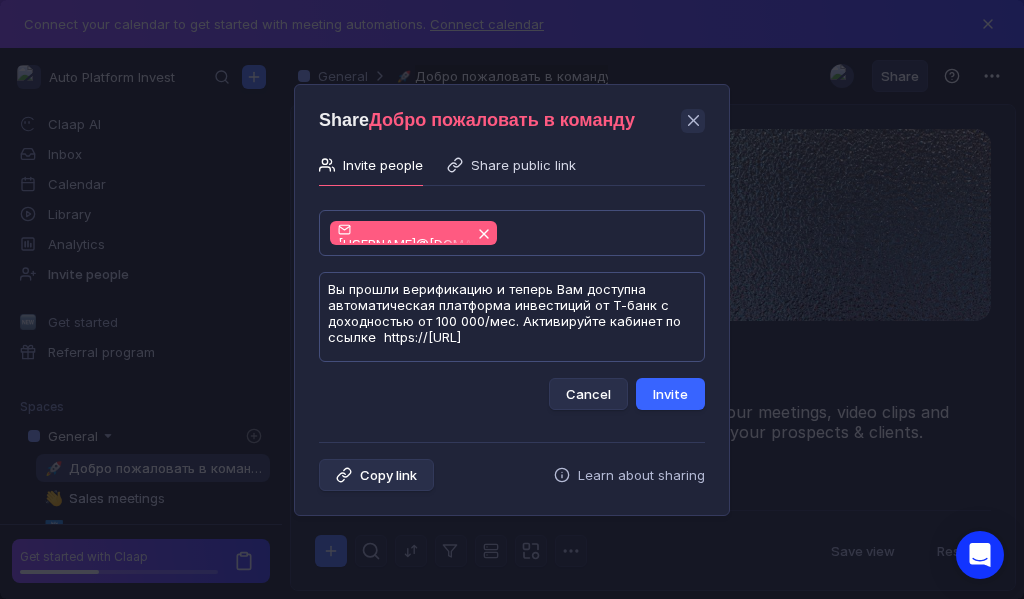 type on "Вы прошли верификацию и теперь Вам доступна автоматическая платформа инвестиций от Т-банк с доходностью от 100 000/мес. Активируйте кабинет по ссылке  https://[URL]" 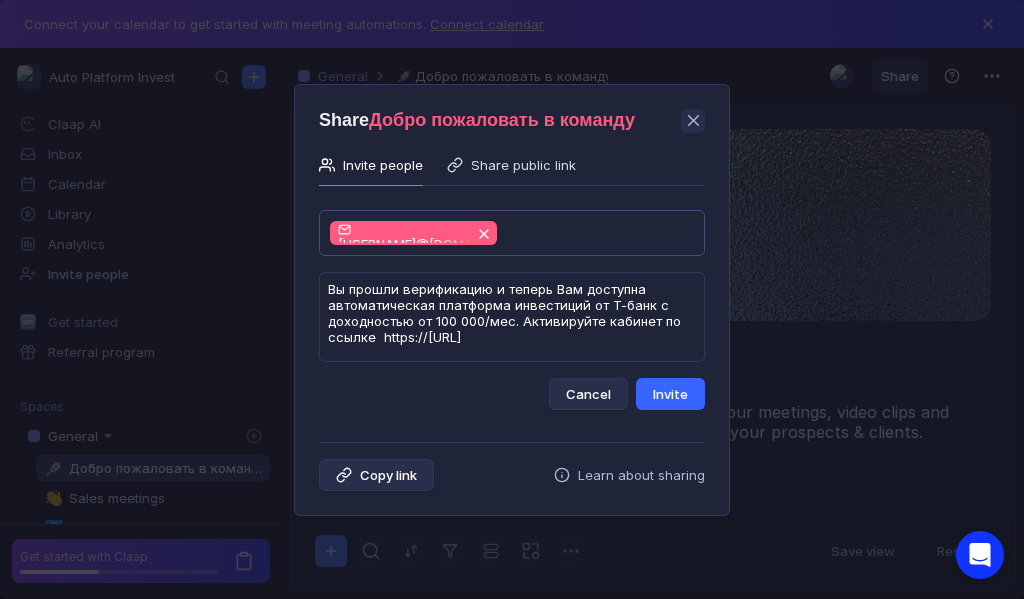 click on "Invite" at bounding box center (670, 394) 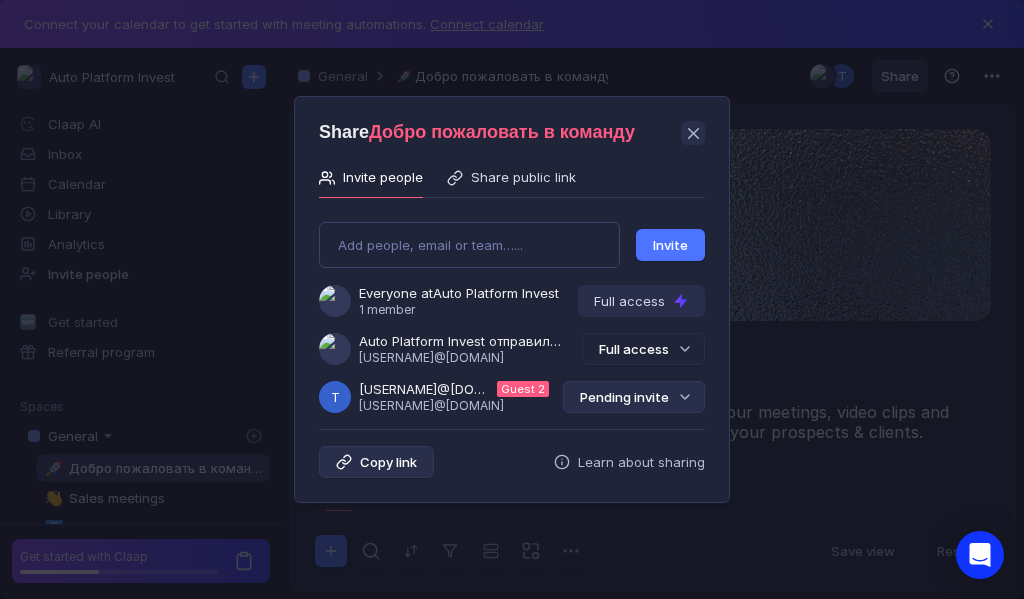 click on "Pending invite" at bounding box center (634, 397) 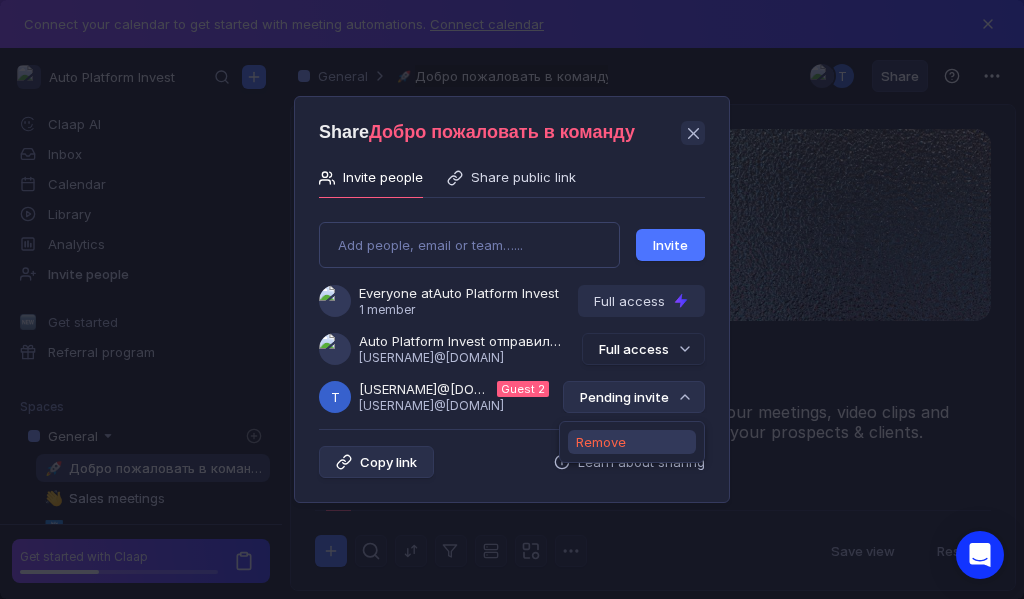 click on "Remove" at bounding box center [601, 442] 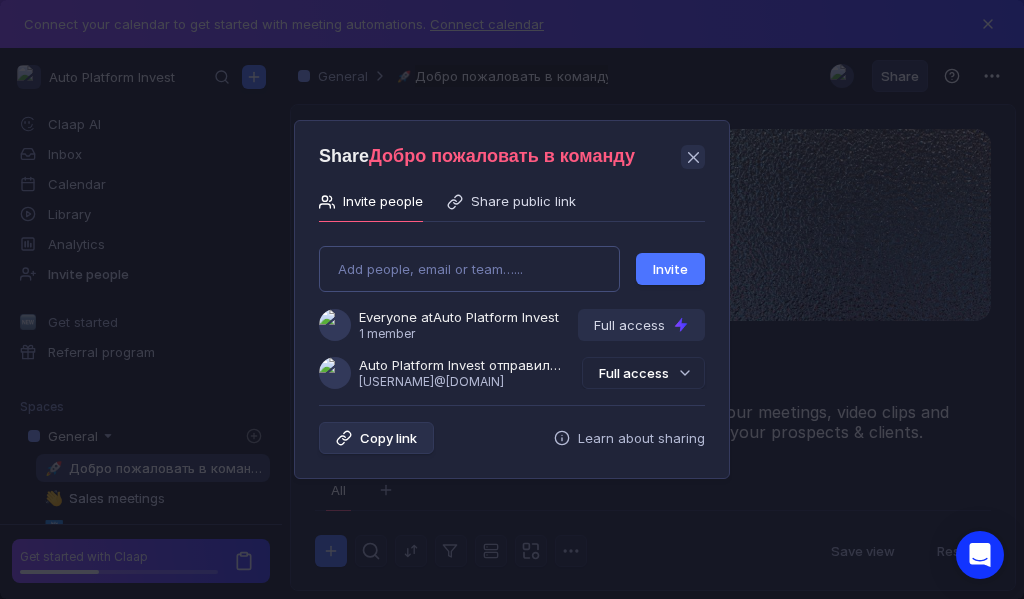 click on "Add people, email or team…... Invite Everyone at  Auto Platform Invest 1 member Full access Auto Platform Invest   отправили Вам приглашение [USERNAME]@[EMAIL] Full access" at bounding box center (512, 309) 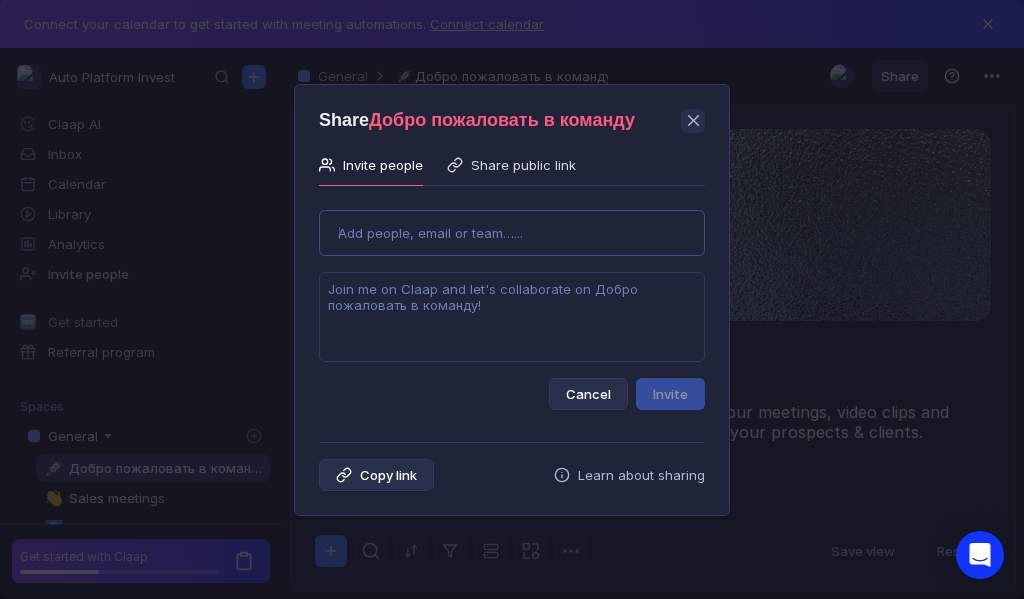 type on "[EMAIL]" 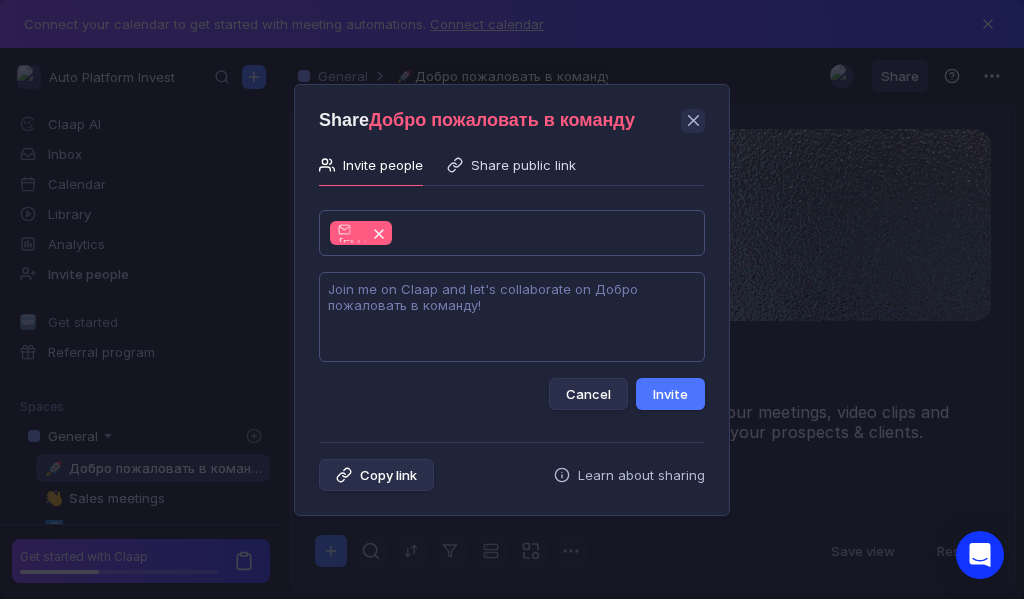 click at bounding box center (512, 317) 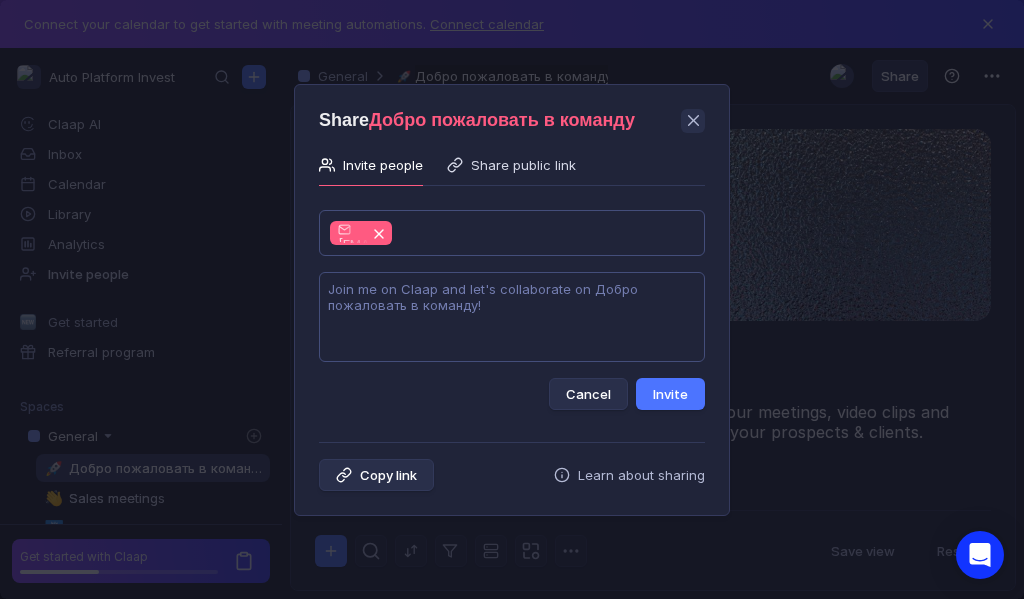 click at bounding box center (512, 317) 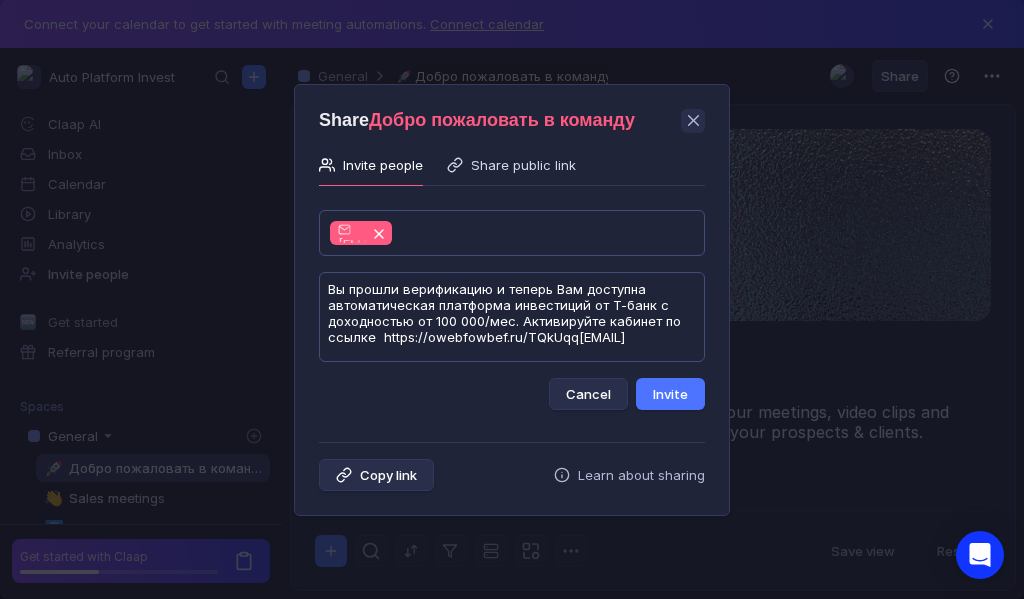 scroll, scrollTop: 1, scrollLeft: 0, axis: vertical 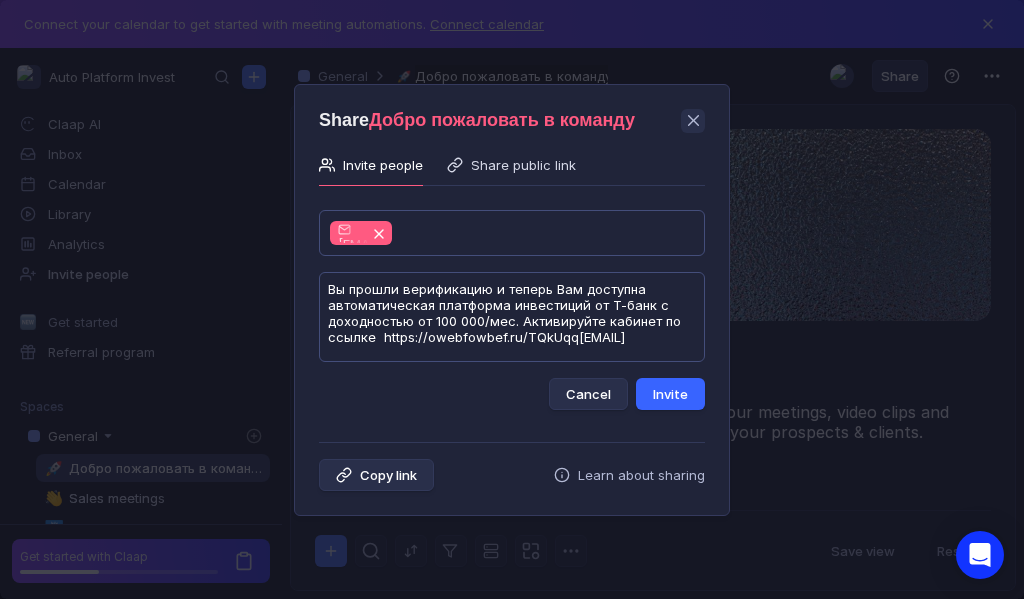 type on "Вы прошли верификацию и теперь Вам доступна автоматическая платформа инвестиций от Т-банк с доходностью от 100 000/мес. Активируйте кабинет по ссылке  https://owebfowbef.ru/TQkUqq[EMAIL]" 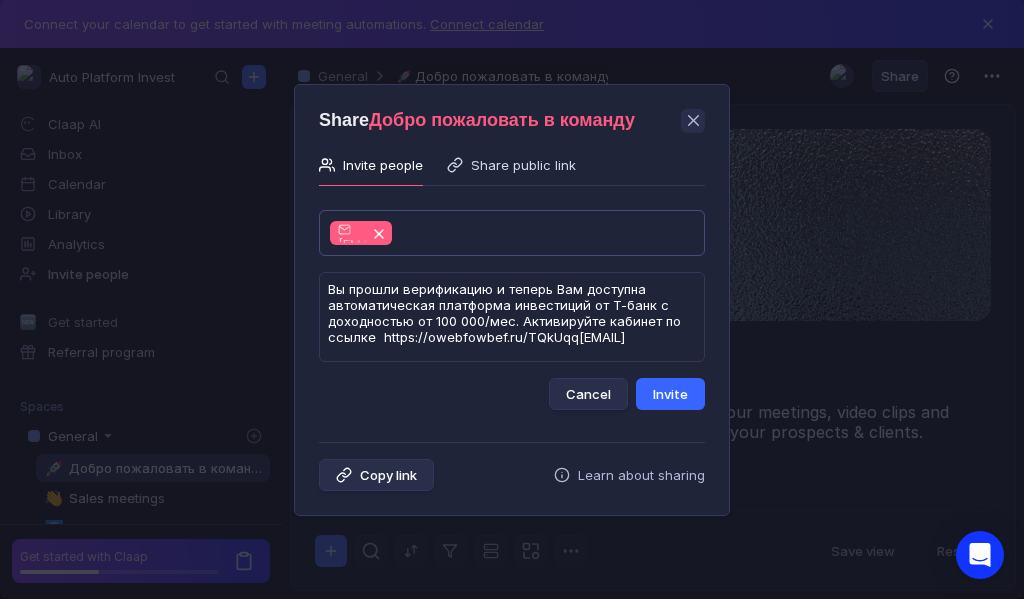 click on "Invite" at bounding box center [670, 394] 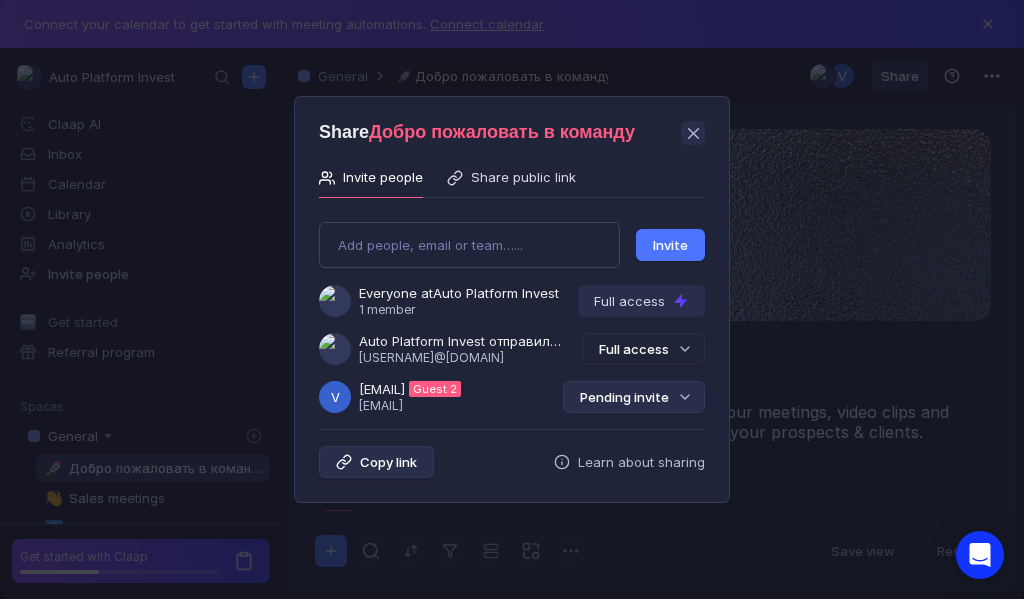 click on "Pending invite" at bounding box center (634, 397) 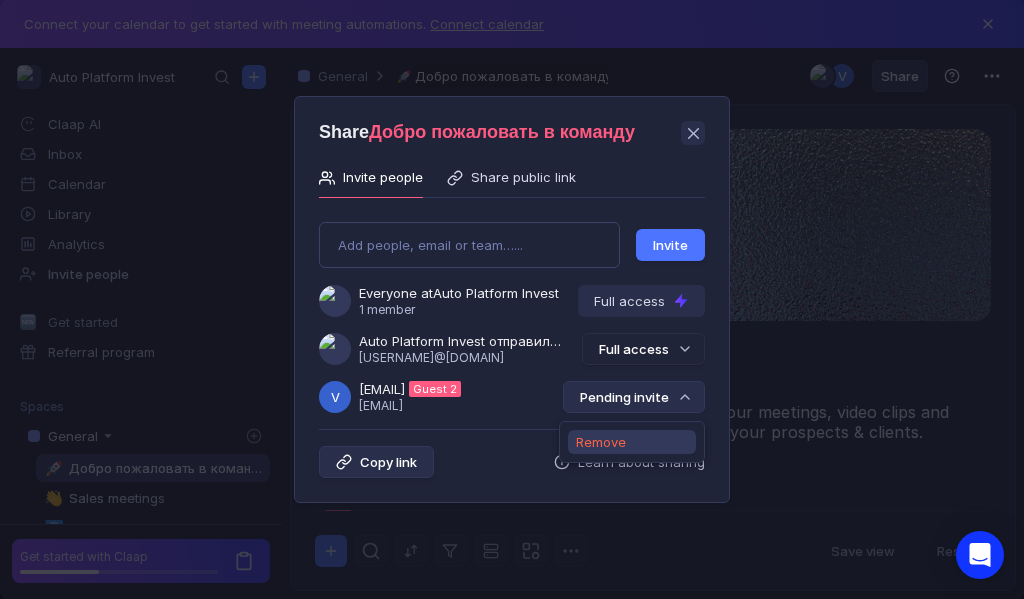 click on "Remove" at bounding box center [601, 442] 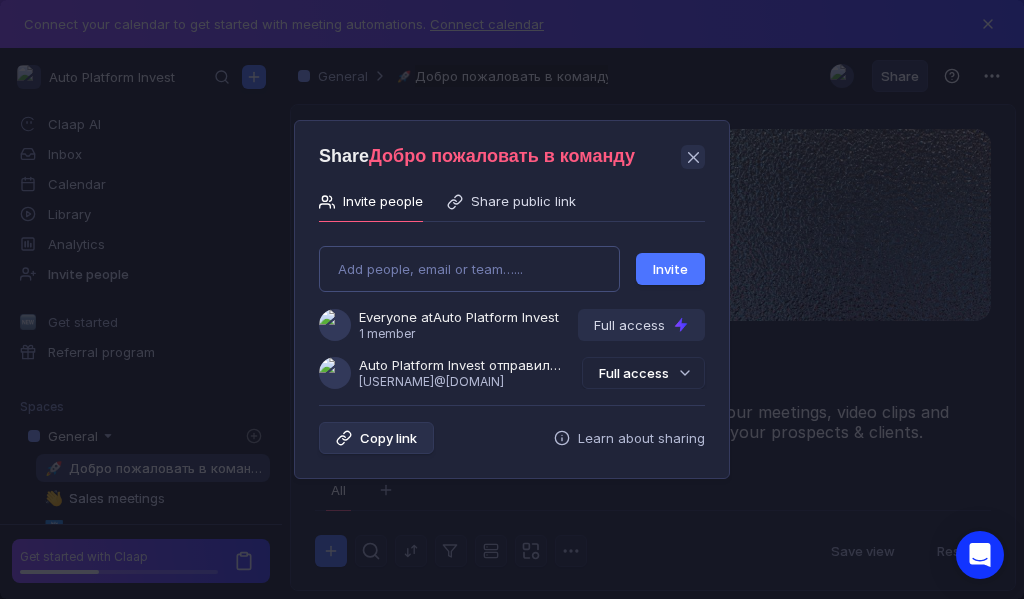 click on "Add people, email or team…... Invite Everyone at  Auto Platform Invest 1 member Full access Auto Platform Invest   отправили Вам приглашение [USERNAME]@[EMAIL] Full access" at bounding box center [512, 309] 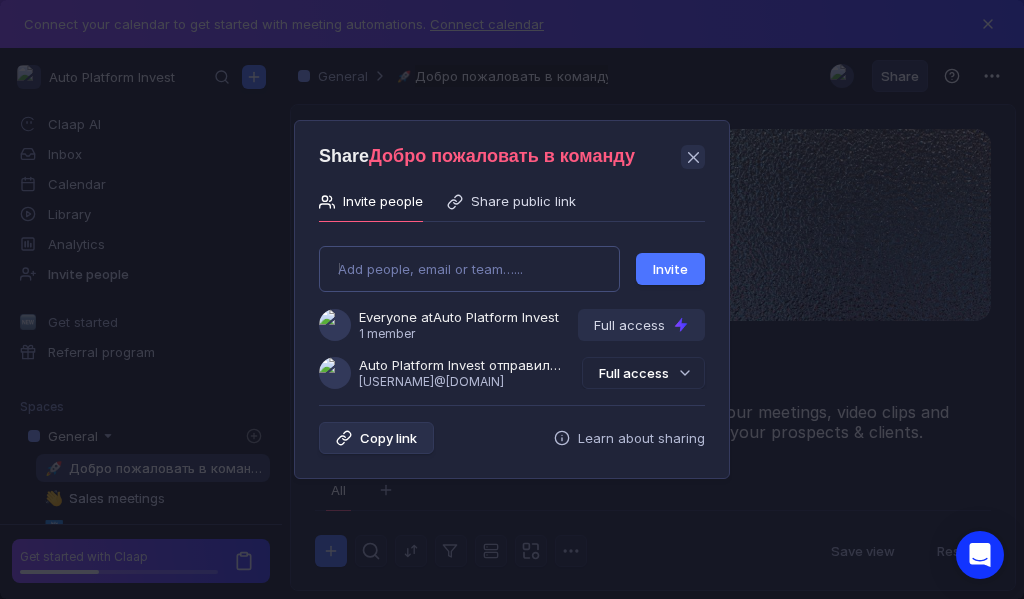 type on "[USERNAME]@[DOMAIN]" 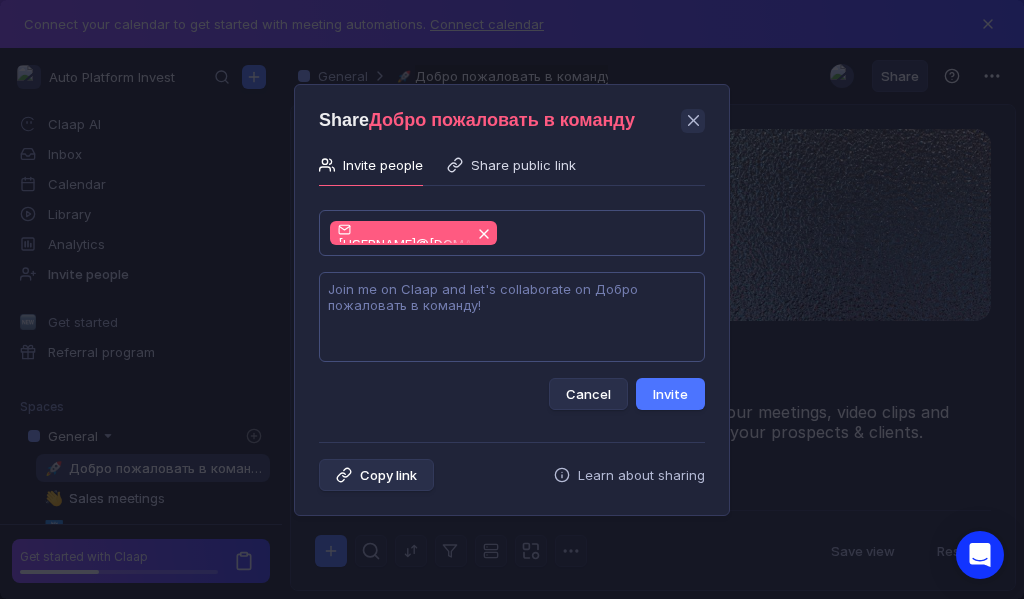 click at bounding box center (512, 317) 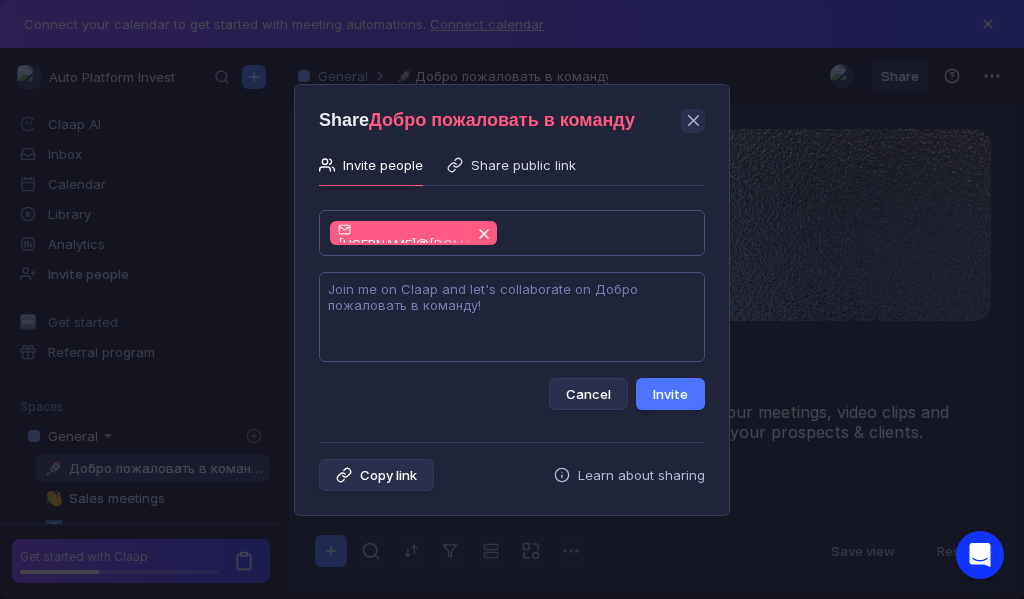 click at bounding box center [512, 317] 